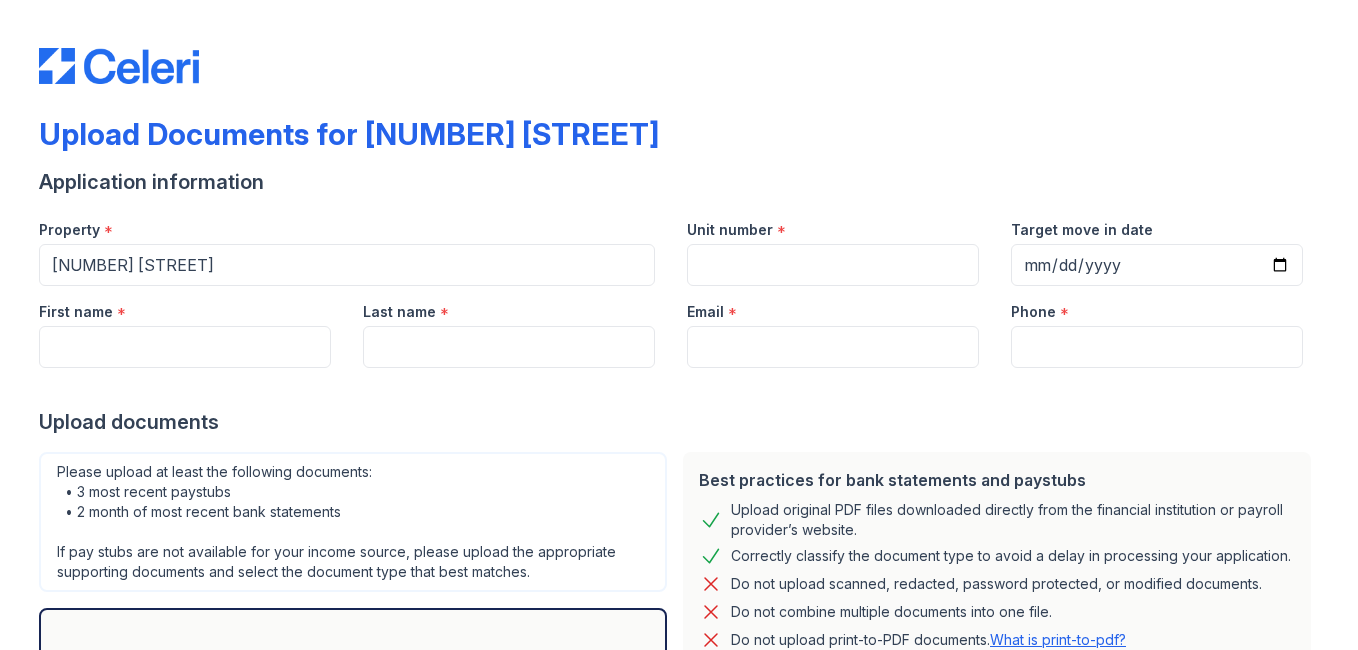 scroll, scrollTop: 0, scrollLeft: 0, axis: both 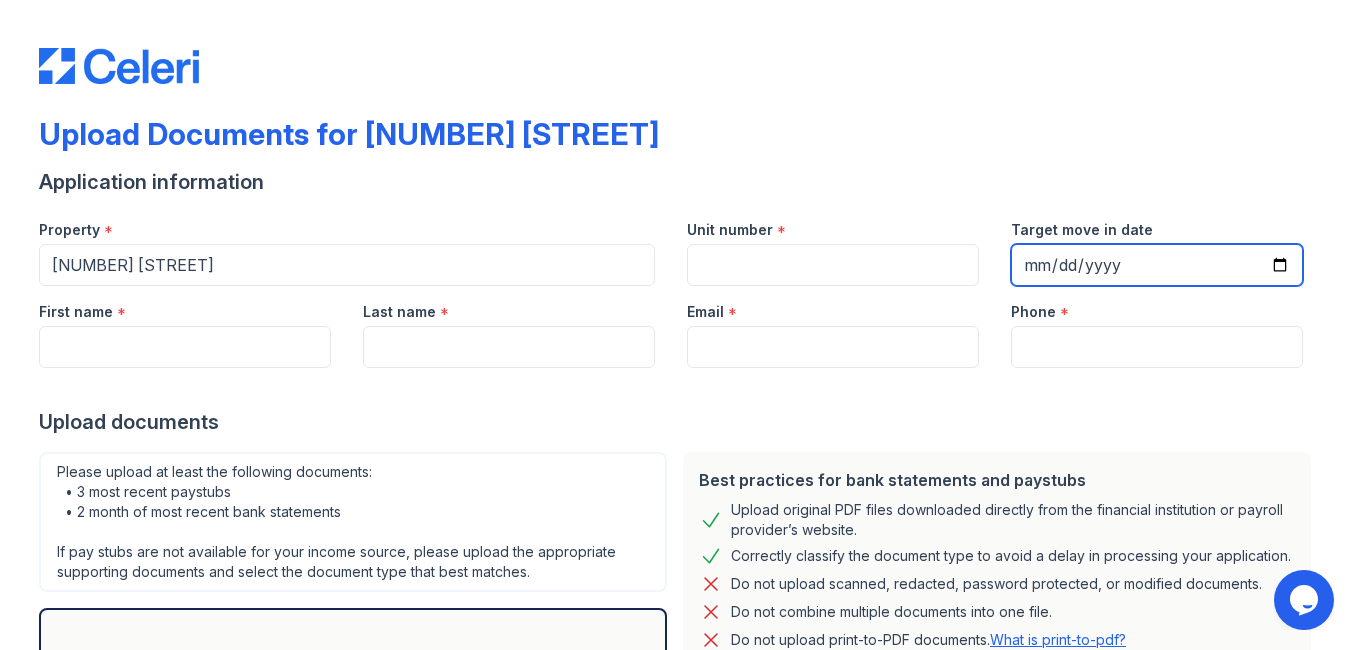 click on "Target move in date" at bounding box center (1157, 265) 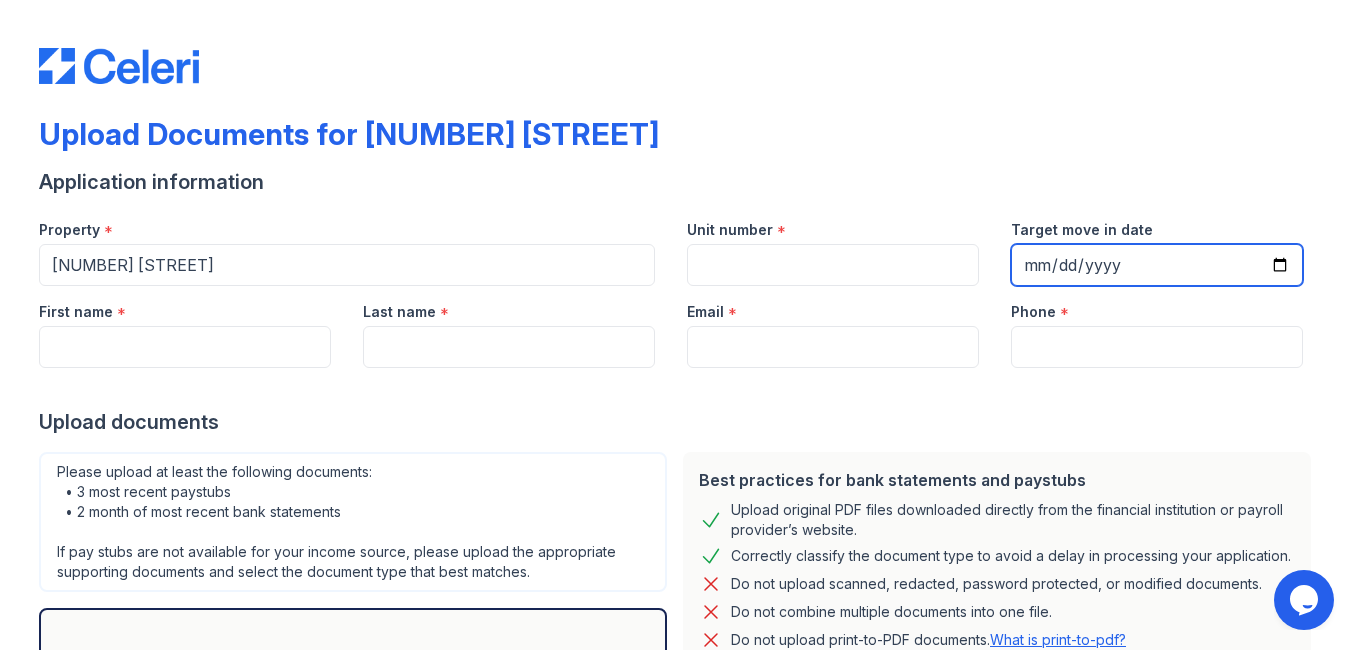 drag, startPoint x: 1124, startPoint y: 271, endPoint x: 1202, endPoint y: 267, distance: 78.10249 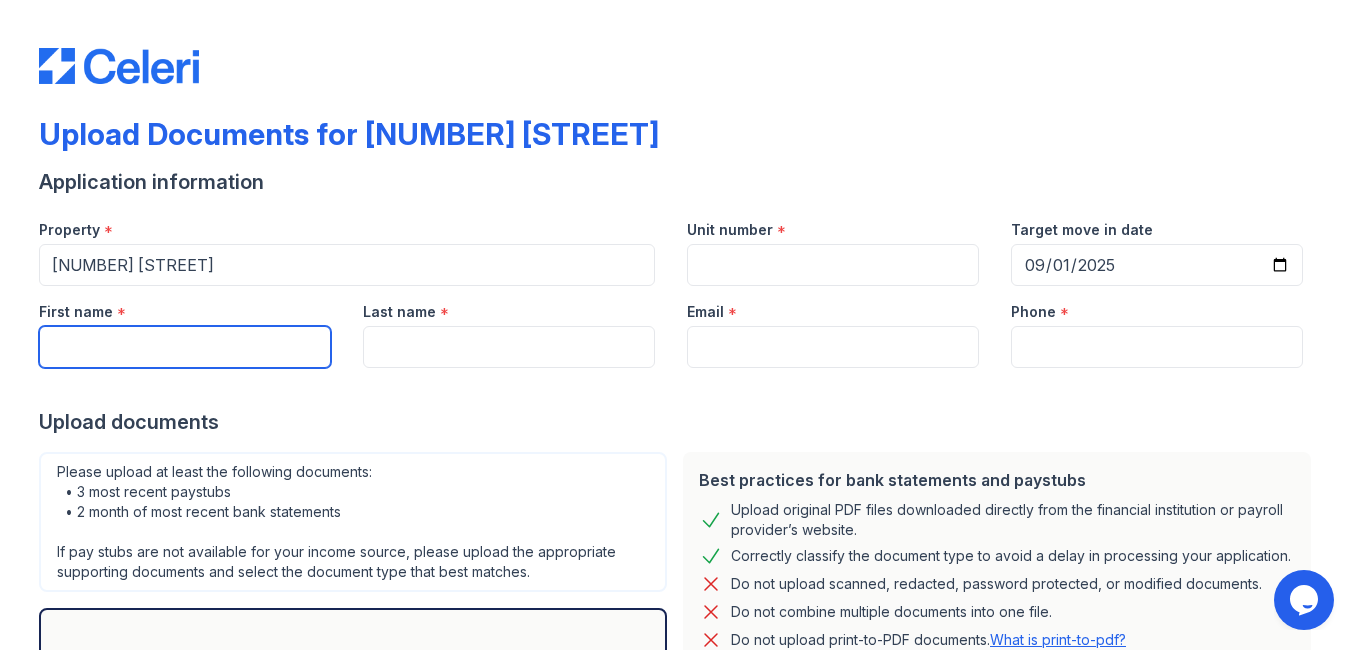 click on "First name" at bounding box center [185, 347] 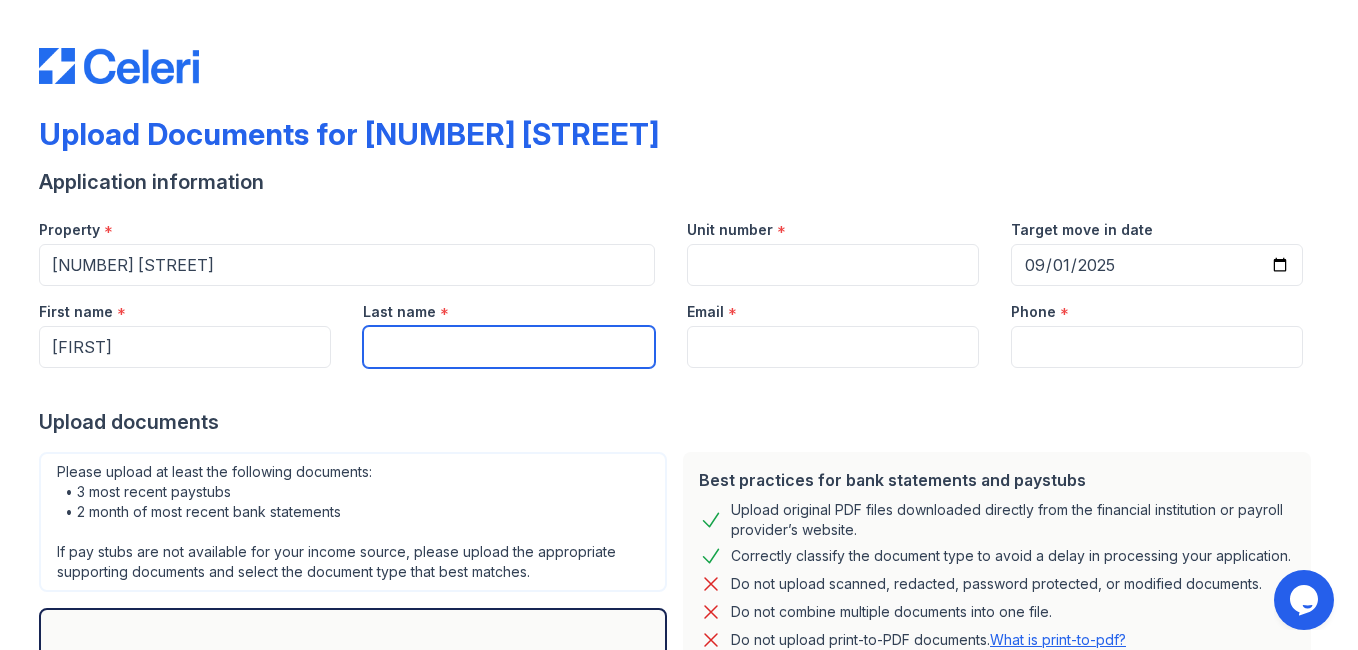type on "[LAST]" 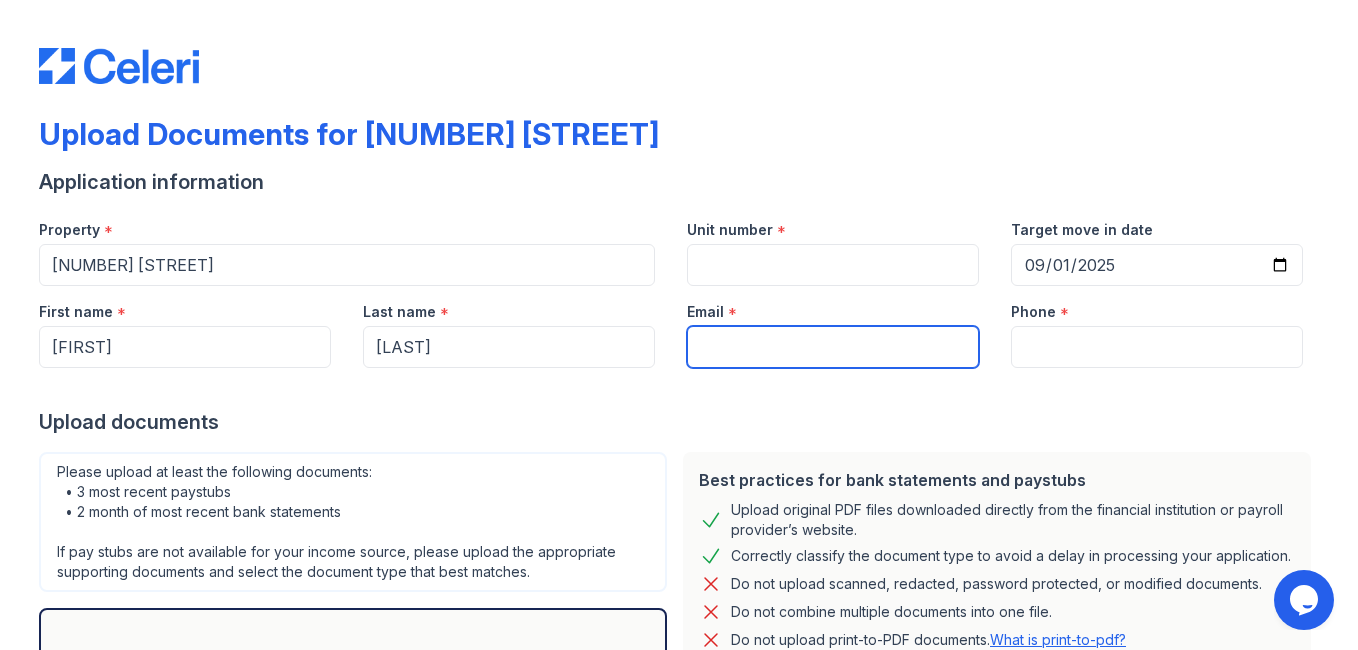 click on "Email" at bounding box center [833, 347] 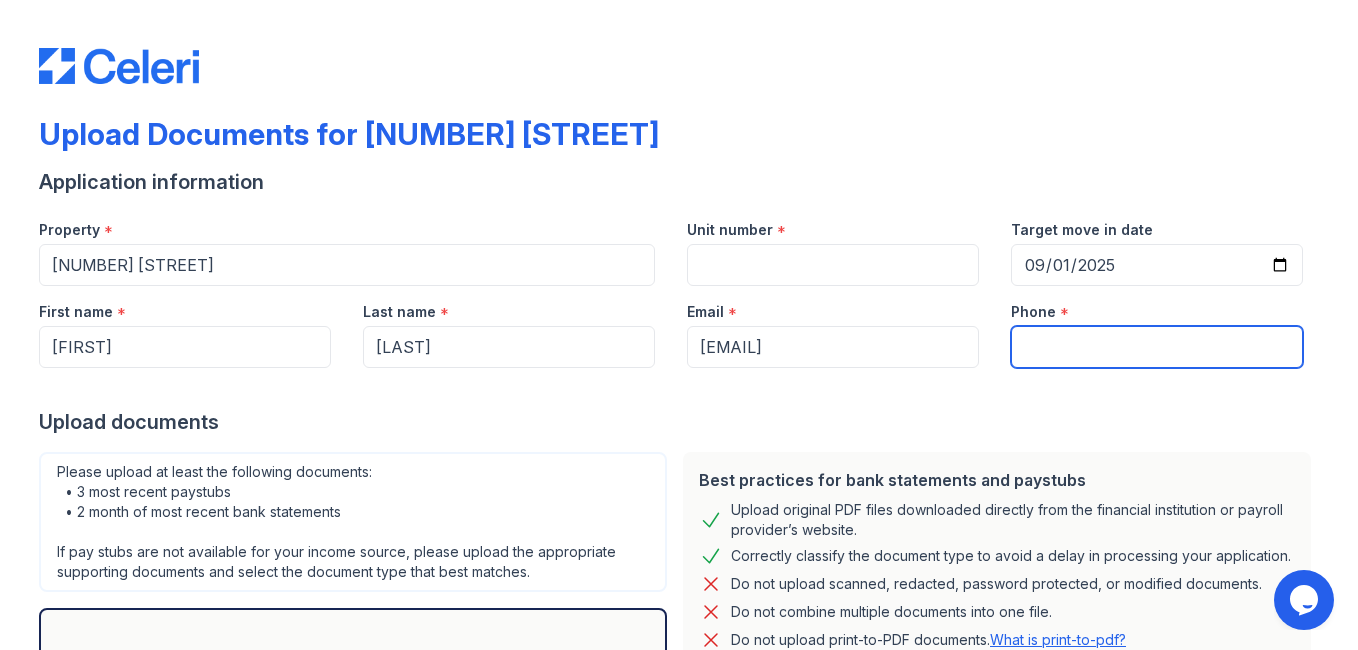 click on "Phone" at bounding box center [1157, 347] 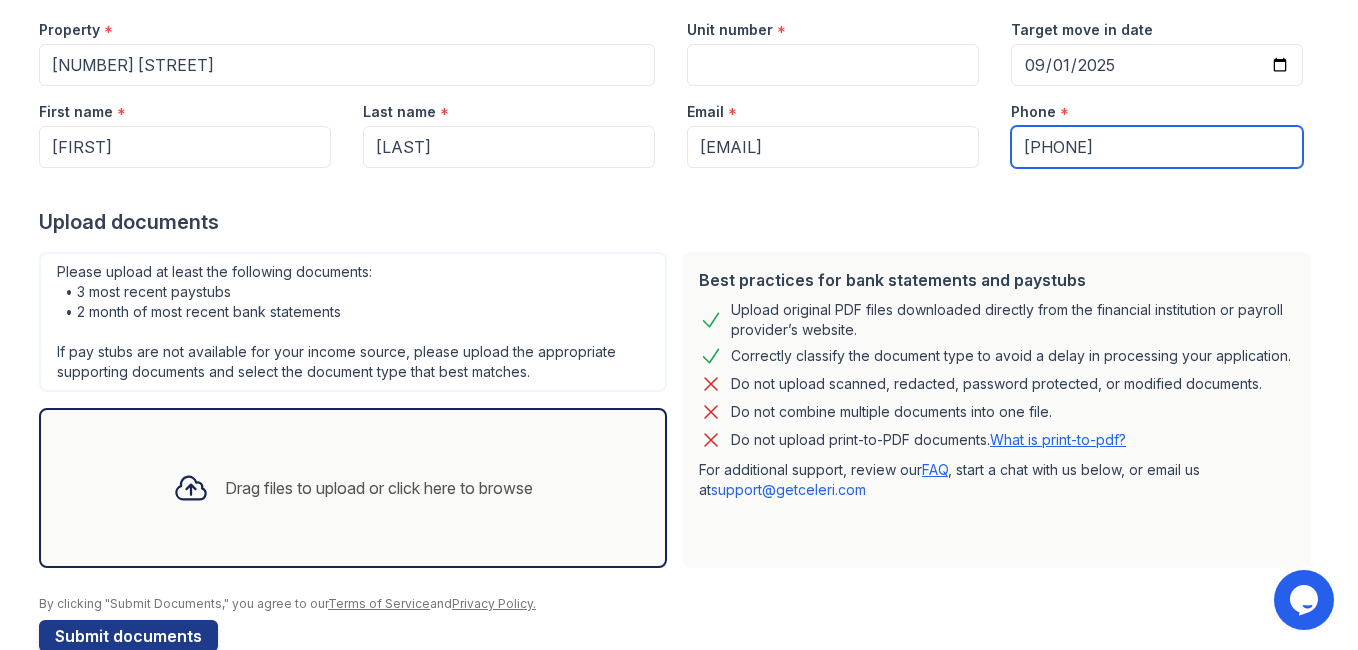scroll, scrollTop: 242, scrollLeft: 0, axis: vertical 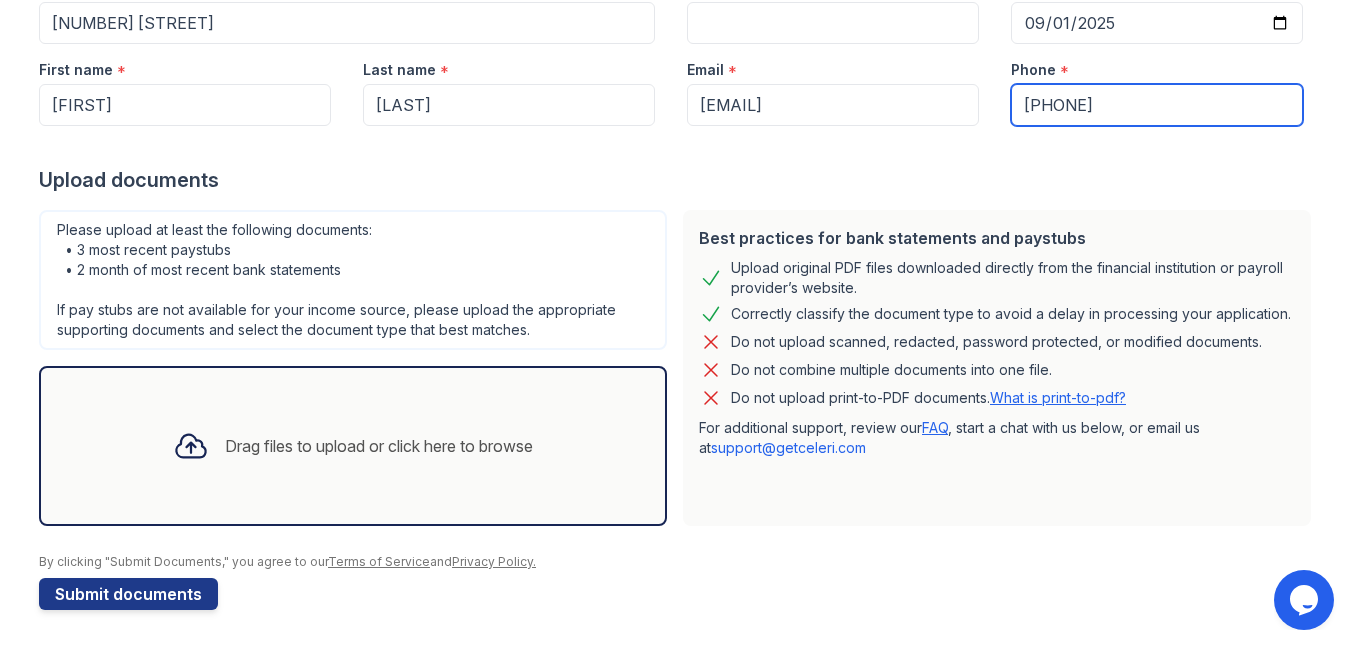 type on "[PHONE]" 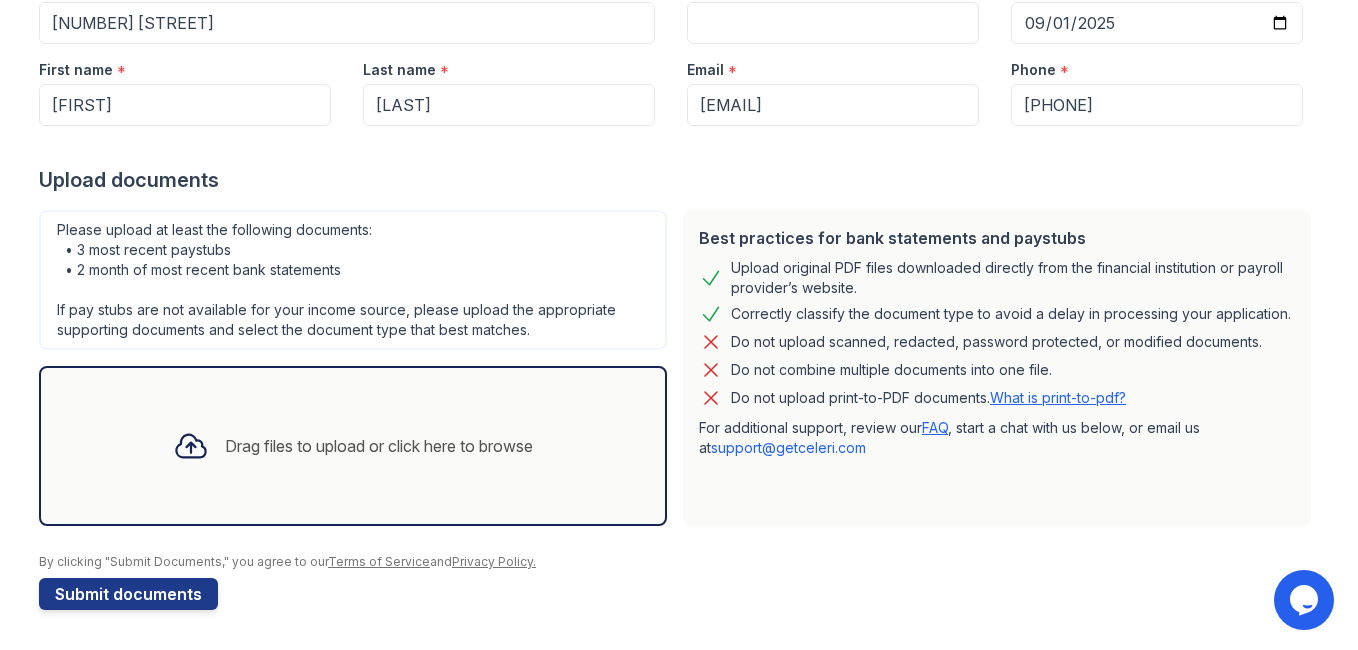click on "Drag files to upload or click here to browse" at bounding box center [379, 446] 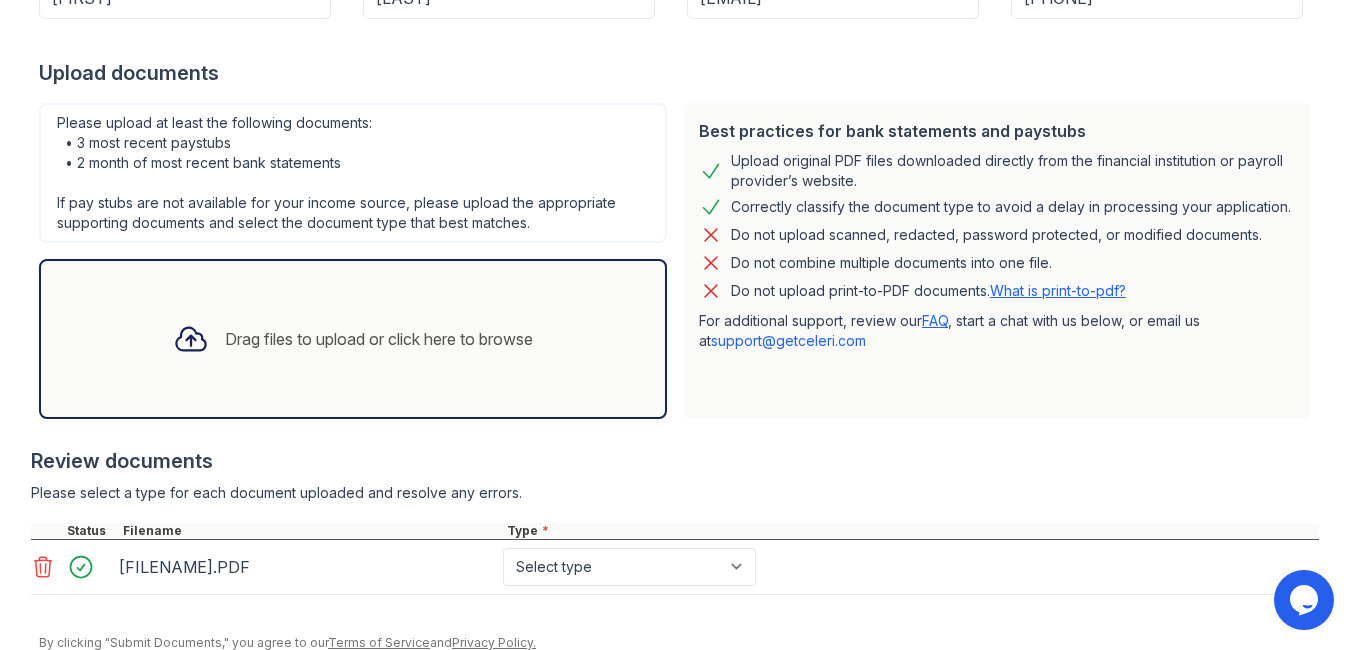 scroll, scrollTop: 375, scrollLeft: 0, axis: vertical 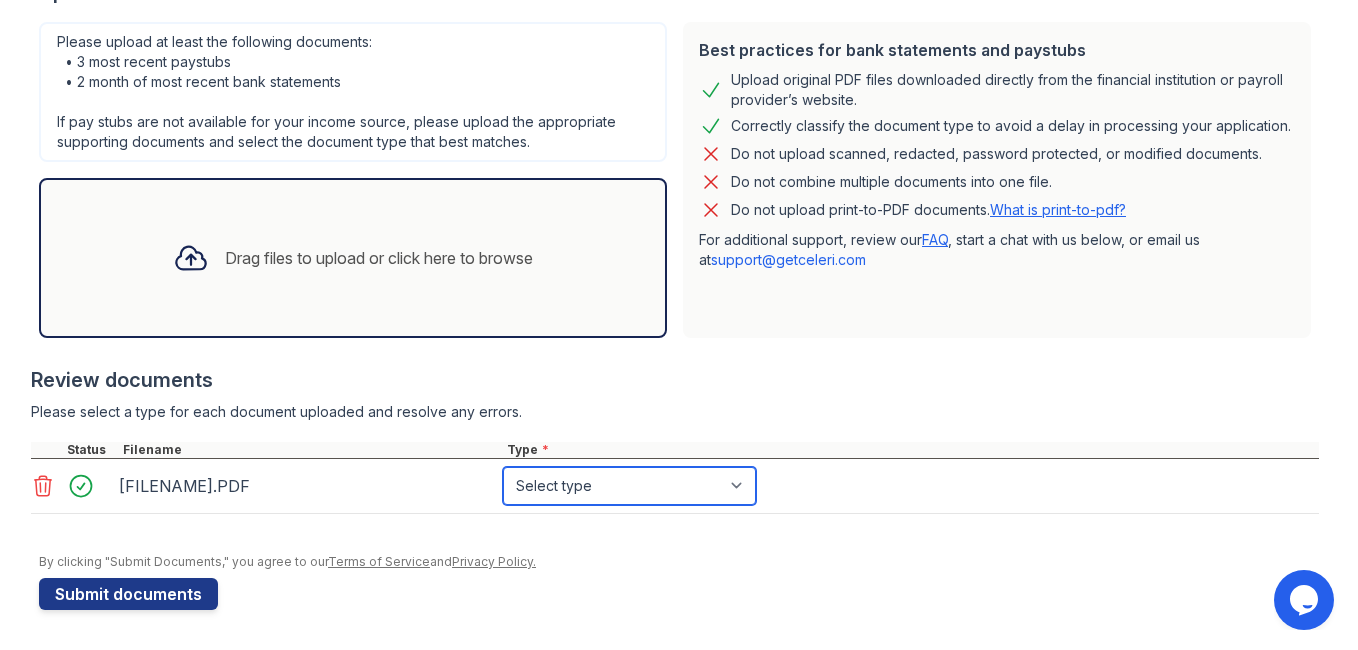 click on "Select type
Paystub
Bank Statement
Offer Letter
Tax Documents
Benefit Award Letter
Investment Account Statement
Other" at bounding box center [629, 486] 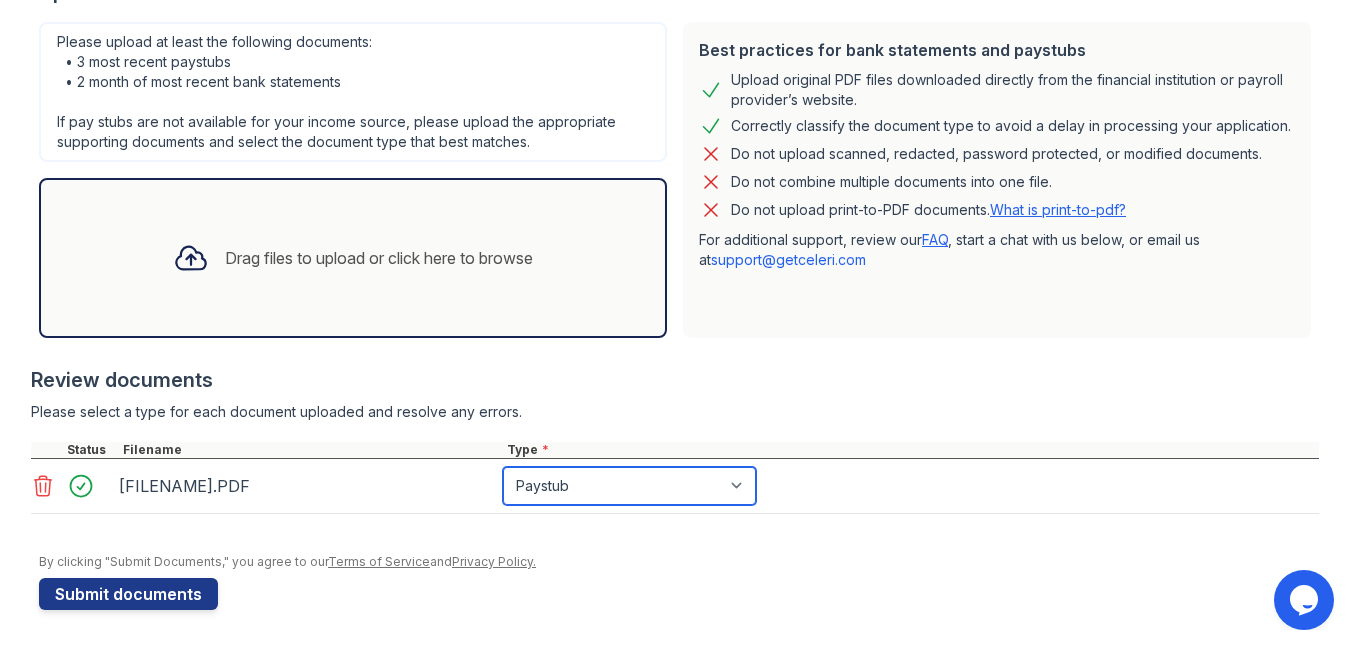 click on "Select type
Paystub
Bank Statement
Offer Letter
Tax Documents
Benefit Award Letter
Investment Account Statement
Other" at bounding box center (629, 486) 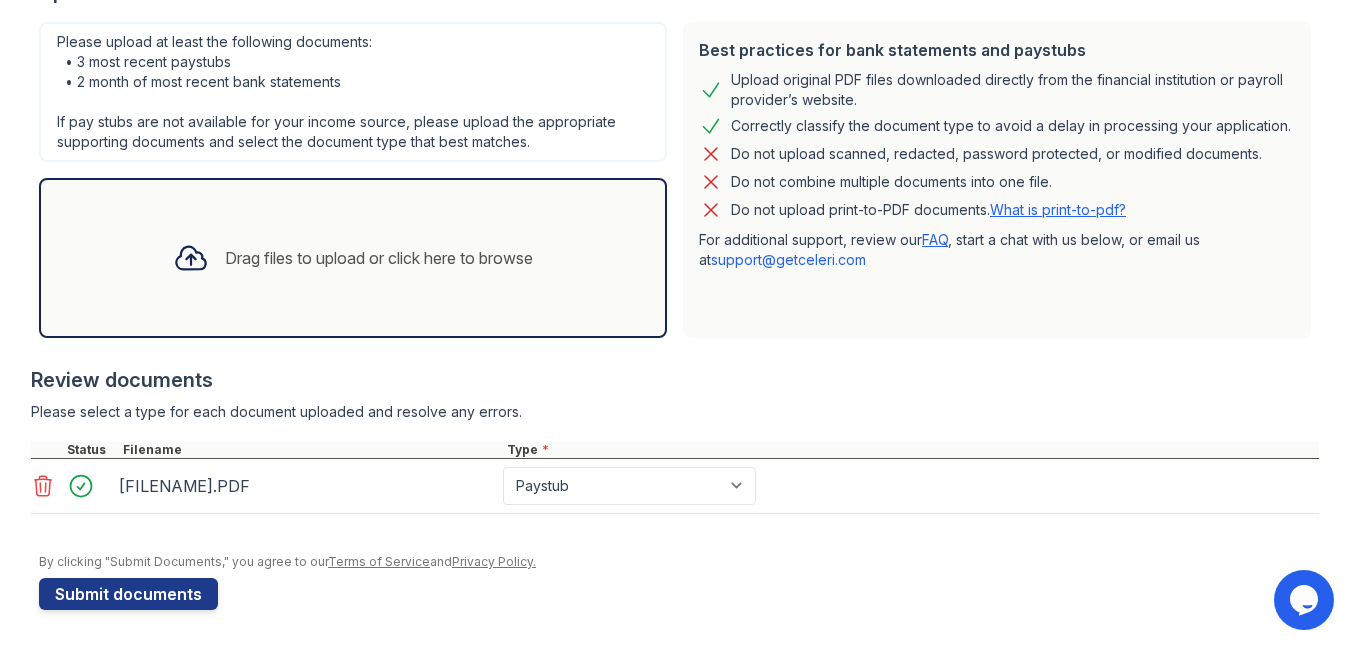 click on "Drag files to upload or click here to browse" at bounding box center [379, 258] 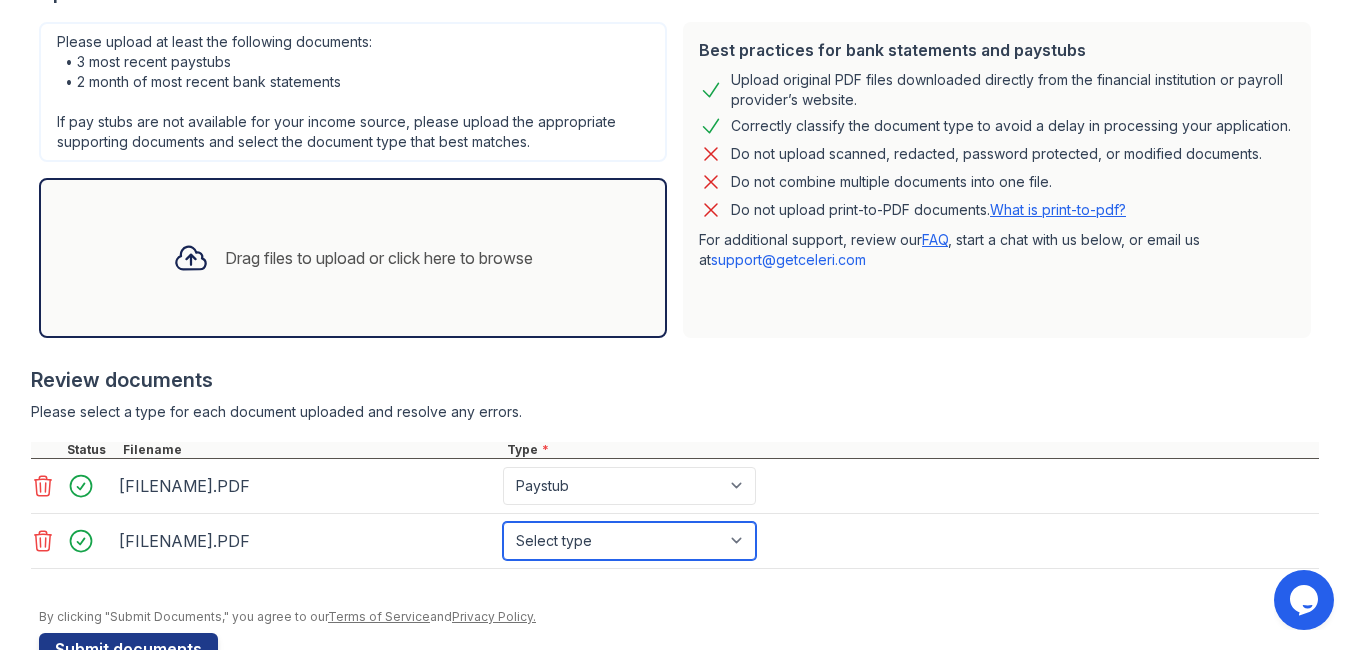 click on "Select type
Paystub
Bank Statement
Offer Letter
Tax Documents
Benefit Award Letter
Investment Account Statement
Other" at bounding box center (629, 541) 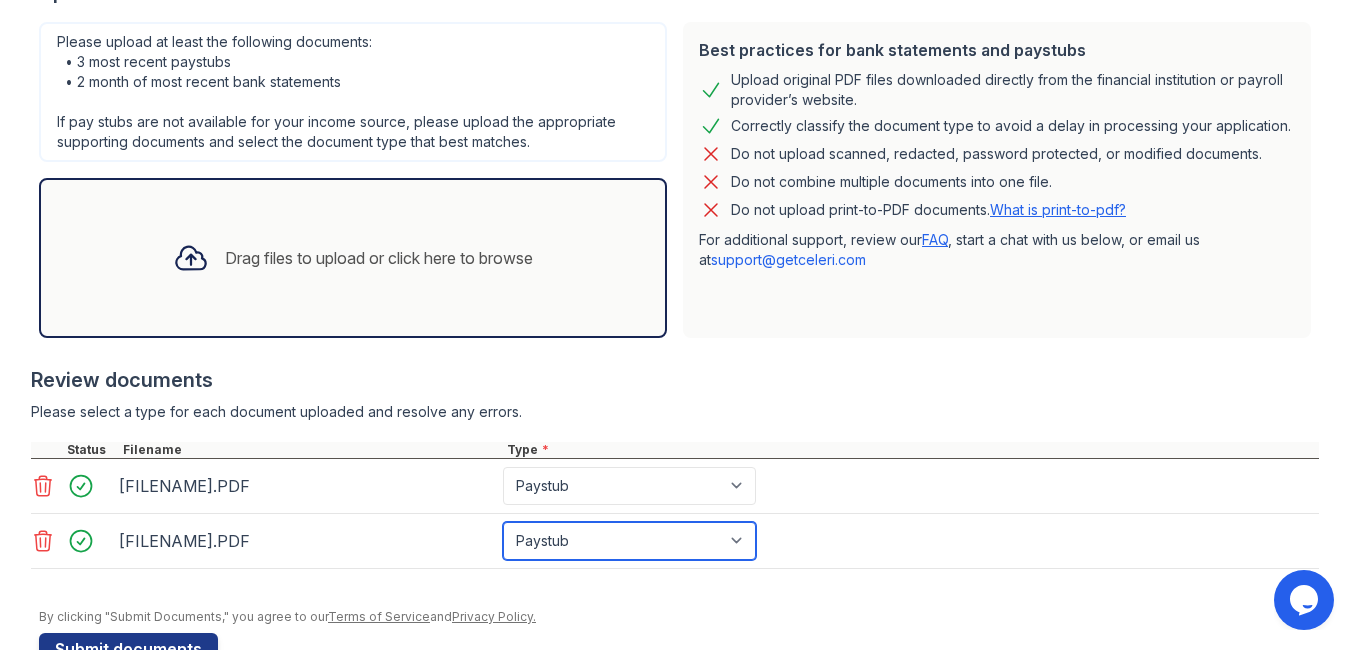 click on "Select type
Paystub
Bank Statement
Offer Letter
Tax Documents
Benefit Award Letter
Investment Account Statement
Other" at bounding box center (629, 541) 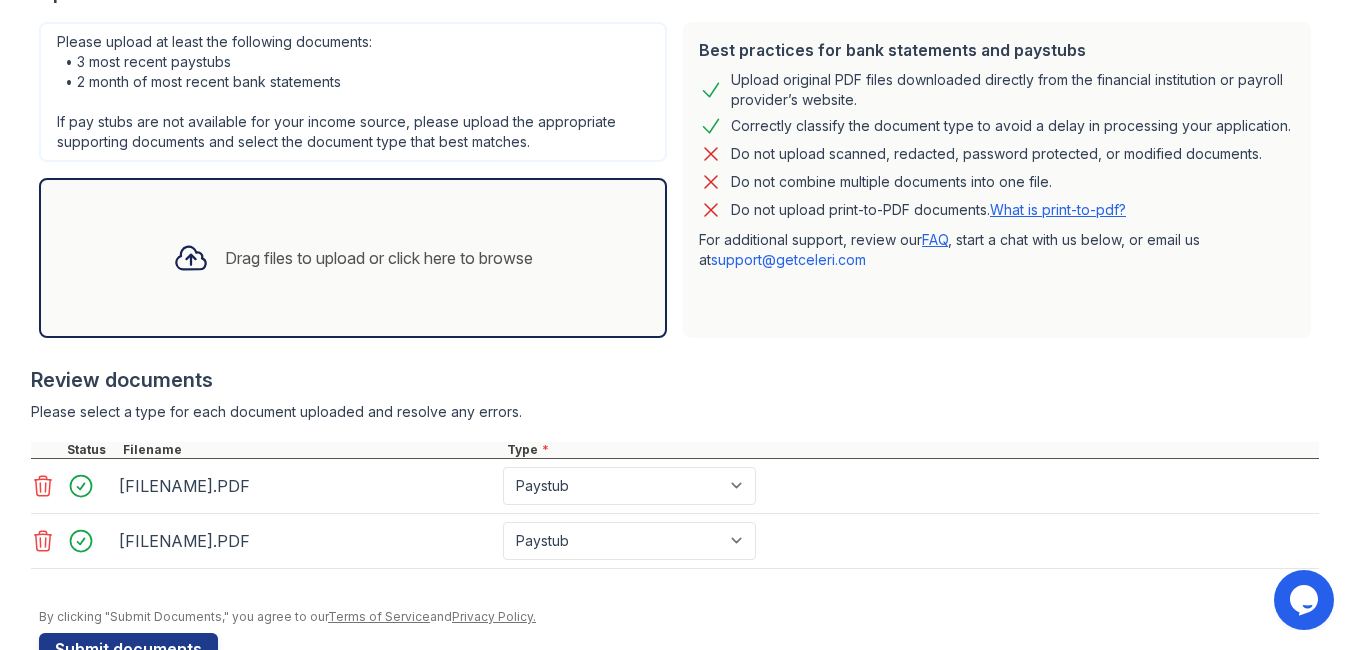 click on "Drag files to upload or click here to browse" at bounding box center (379, 258) 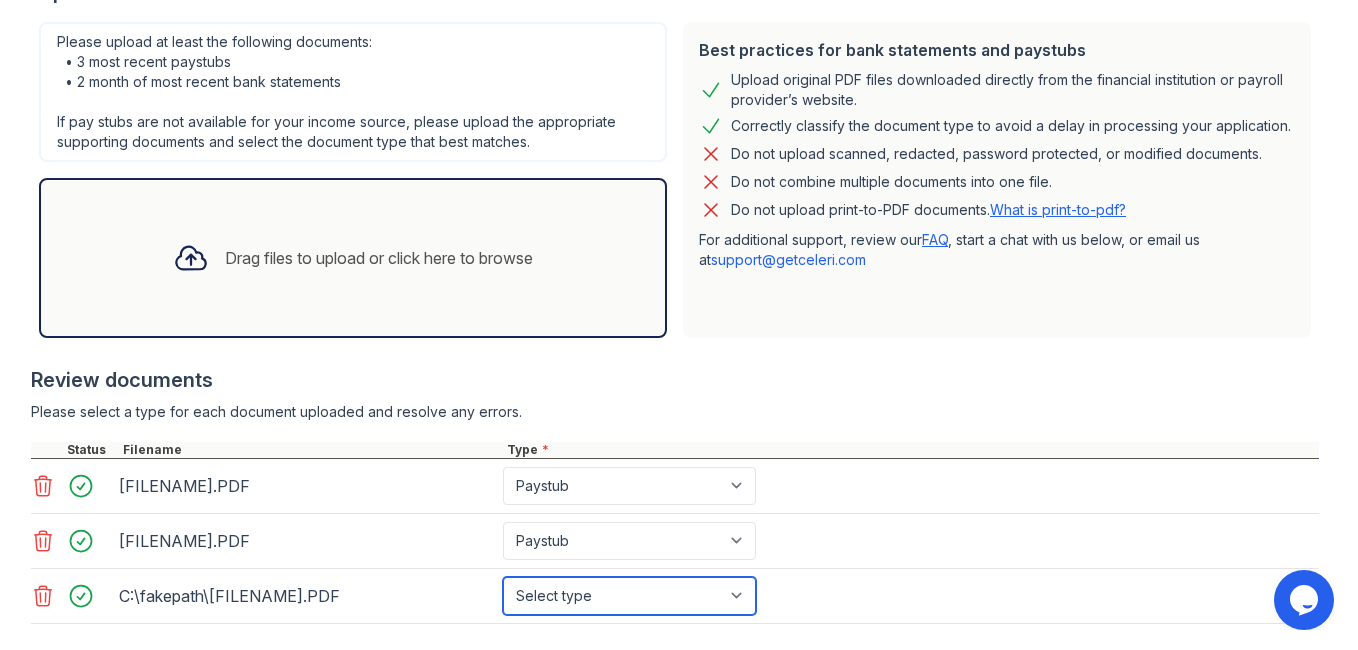 click on "Select type
Paystub
Bank Statement
Offer Letter
Tax Documents
Benefit Award Letter
Investment Account Statement
Other" at bounding box center [629, 596] 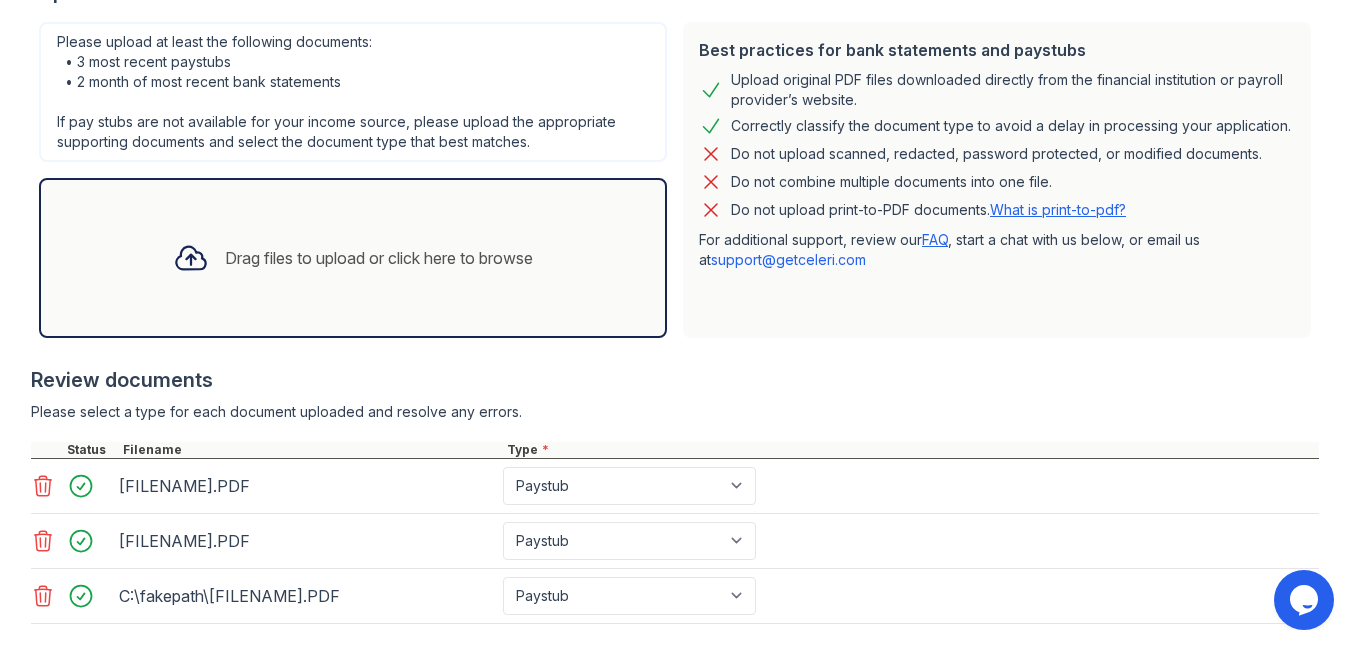 click on "Drag files to upload or click here to browse" at bounding box center (379, 258) 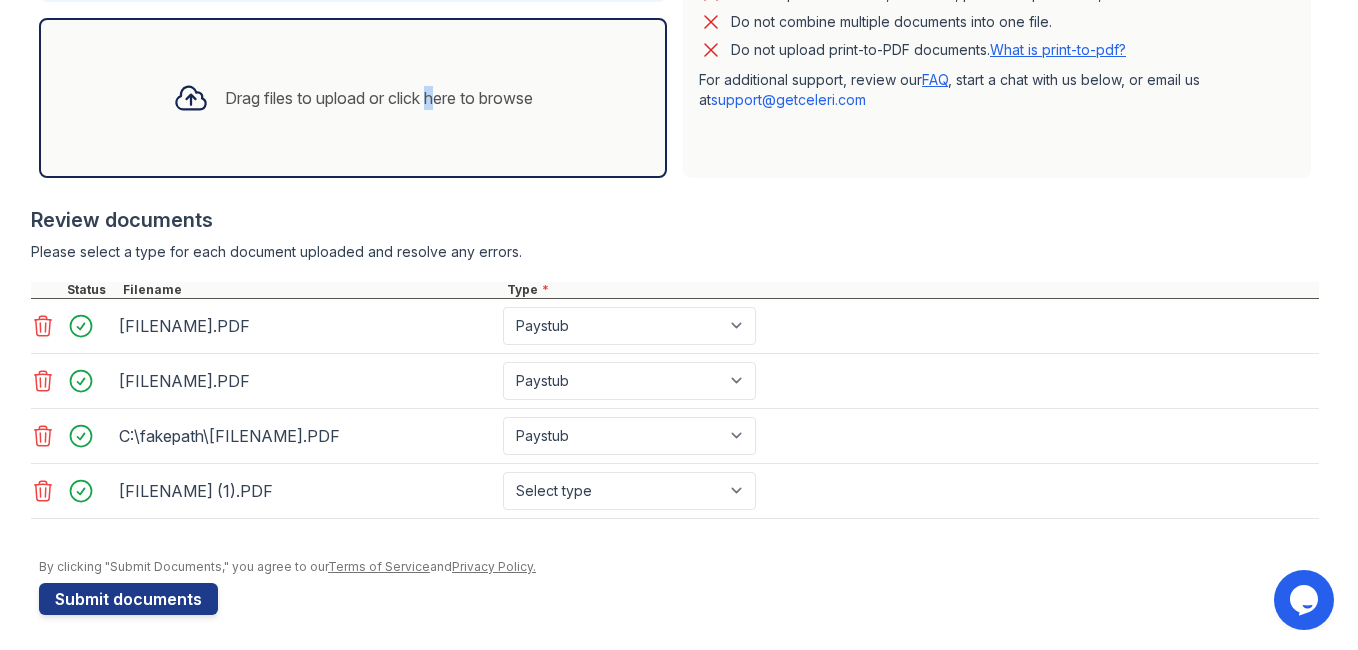 scroll, scrollTop: 595, scrollLeft: 0, axis: vertical 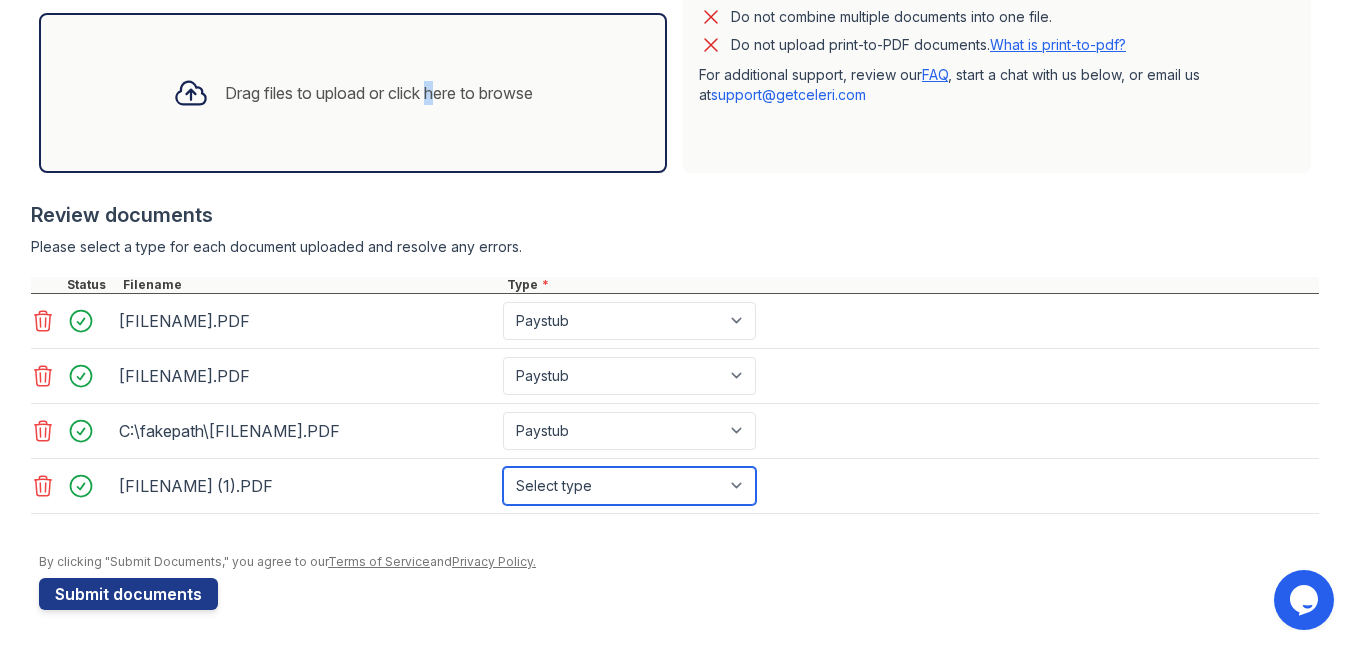 click on "Select type
Paystub
Bank Statement
Offer Letter
Tax Documents
Benefit Award Letter
Investment Account Statement
Other" at bounding box center [629, 486] 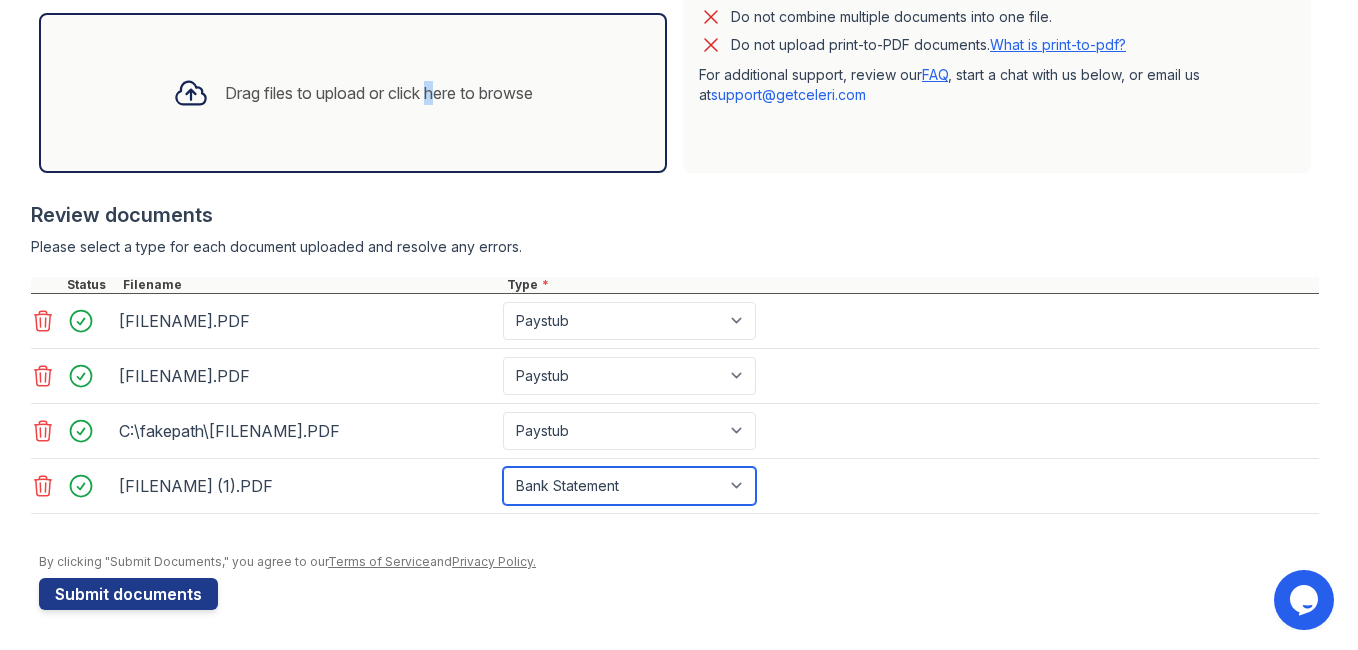 click on "Select type
Paystub
Bank Statement
Offer Letter
Tax Documents
Benefit Award Letter
Investment Account Statement
Other" at bounding box center [629, 486] 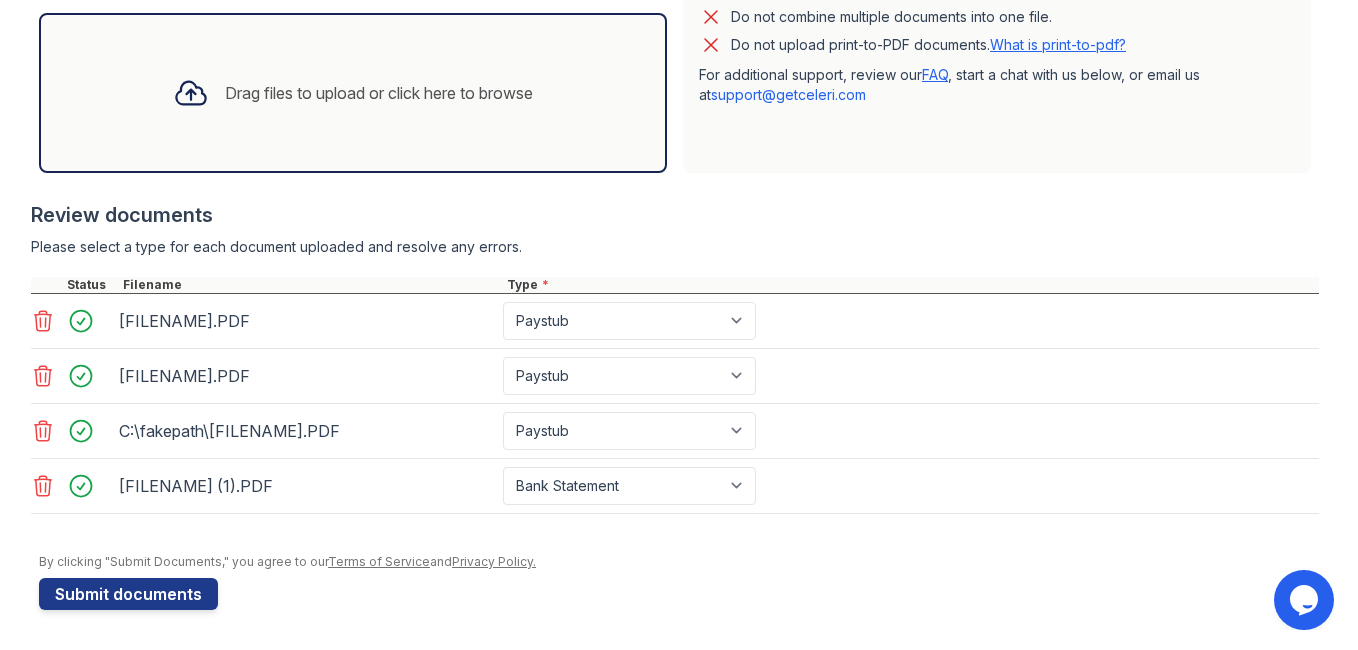 click on "Drag files to upload or click here to browse" at bounding box center [379, 93] 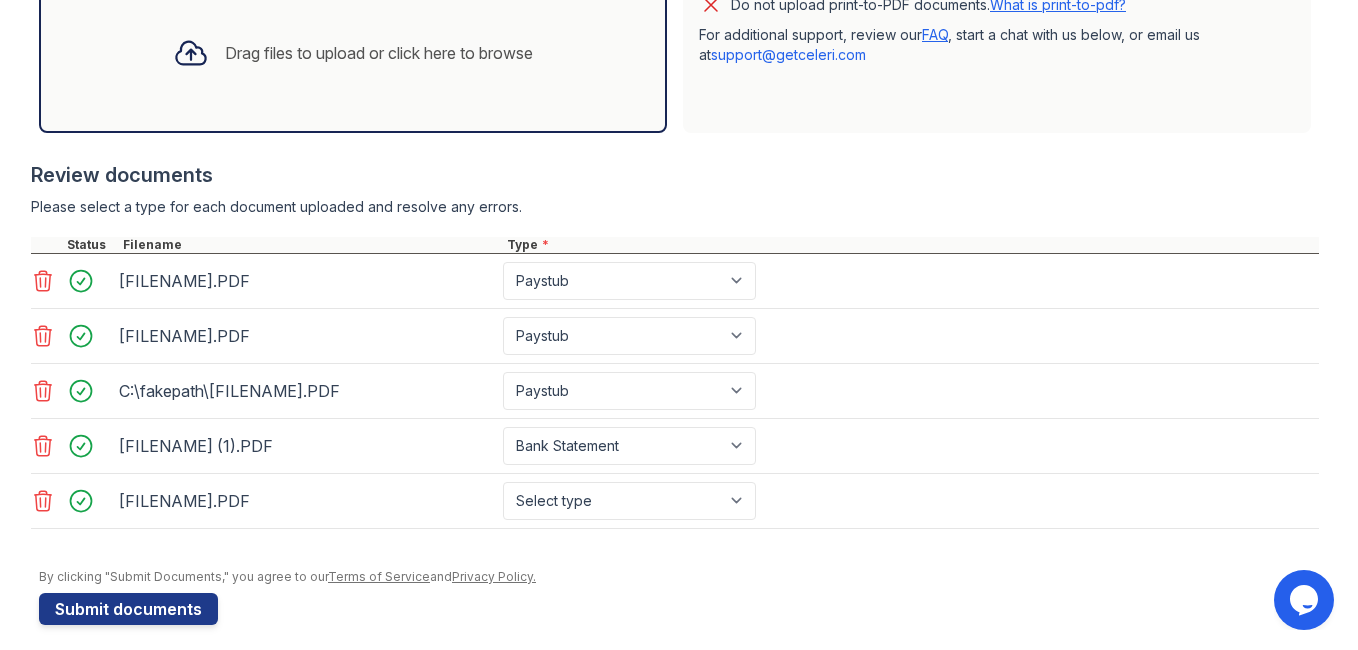scroll, scrollTop: 650, scrollLeft: 0, axis: vertical 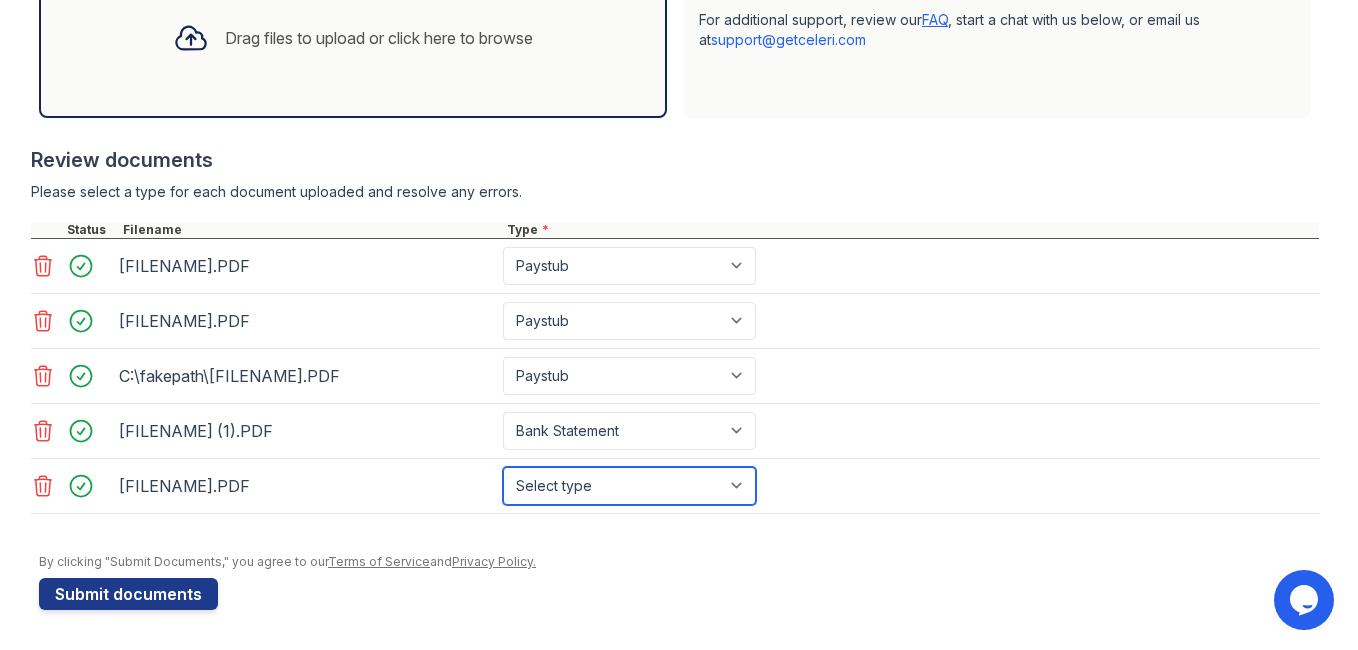 click on "Select type
Paystub
Bank Statement
Offer Letter
Tax Documents
Benefit Award Letter
Investment Account Statement
Other" at bounding box center [629, 486] 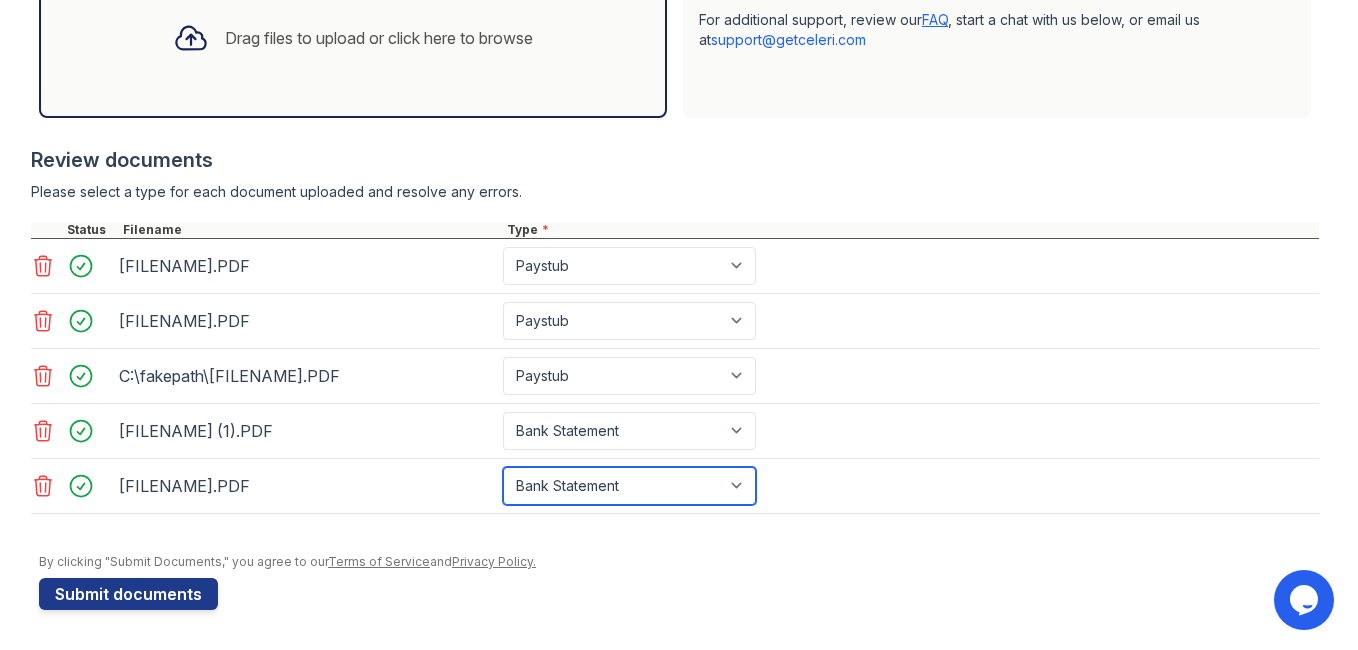 click on "Select type
Paystub
Bank Statement
Offer Letter
Tax Documents
Benefit Award Letter
Investment Account Statement
Other" at bounding box center [629, 486] 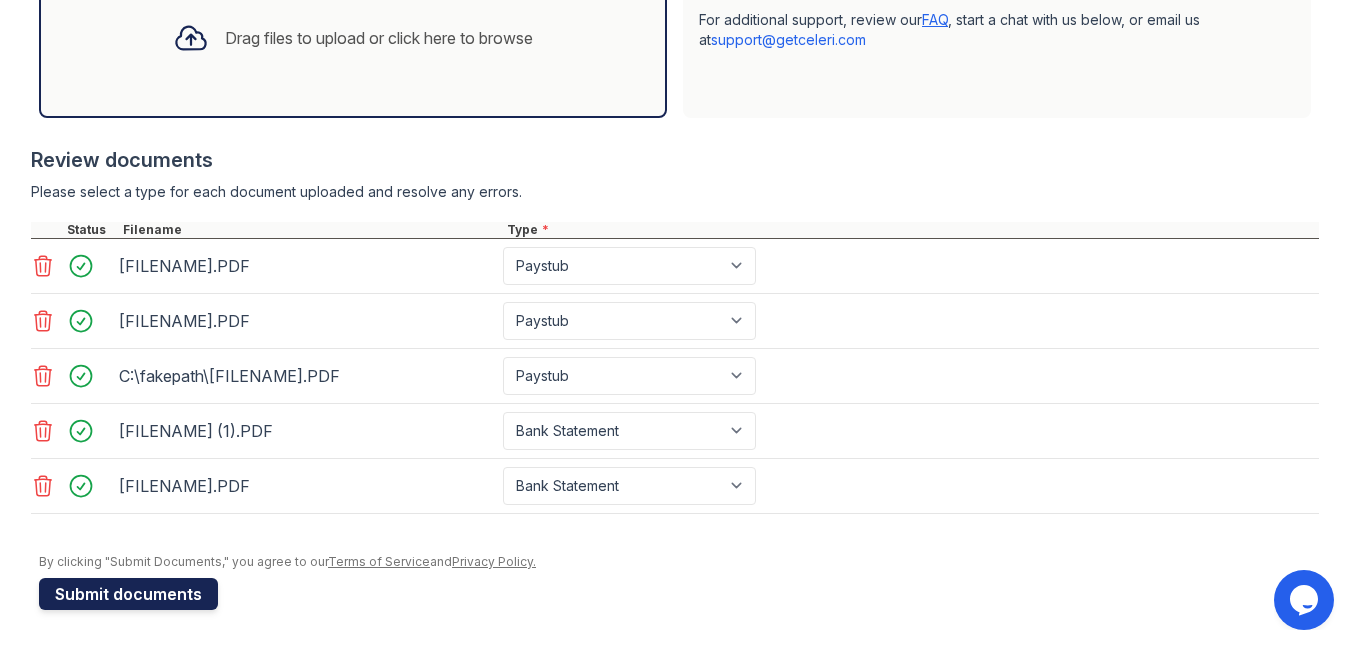 click on "Submit documents" at bounding box center (128, 594) 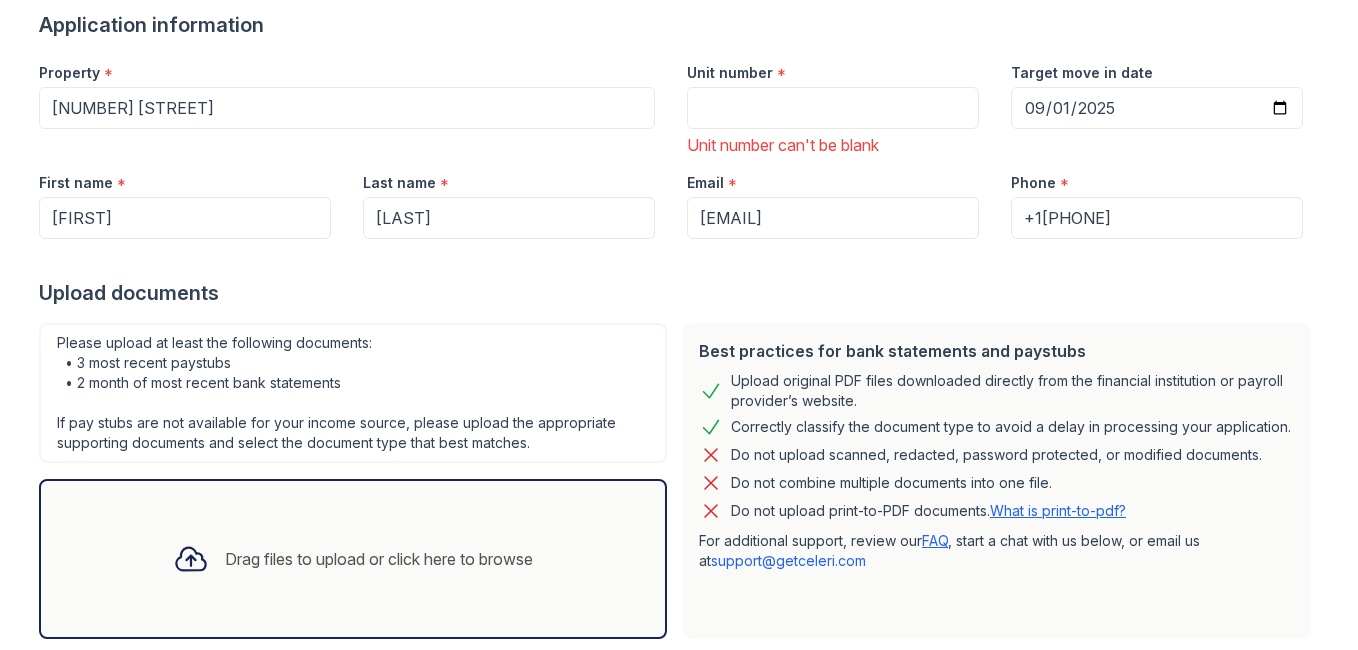 scroll, scrollTop: 293, scrollLeft: 0, axis: vertical 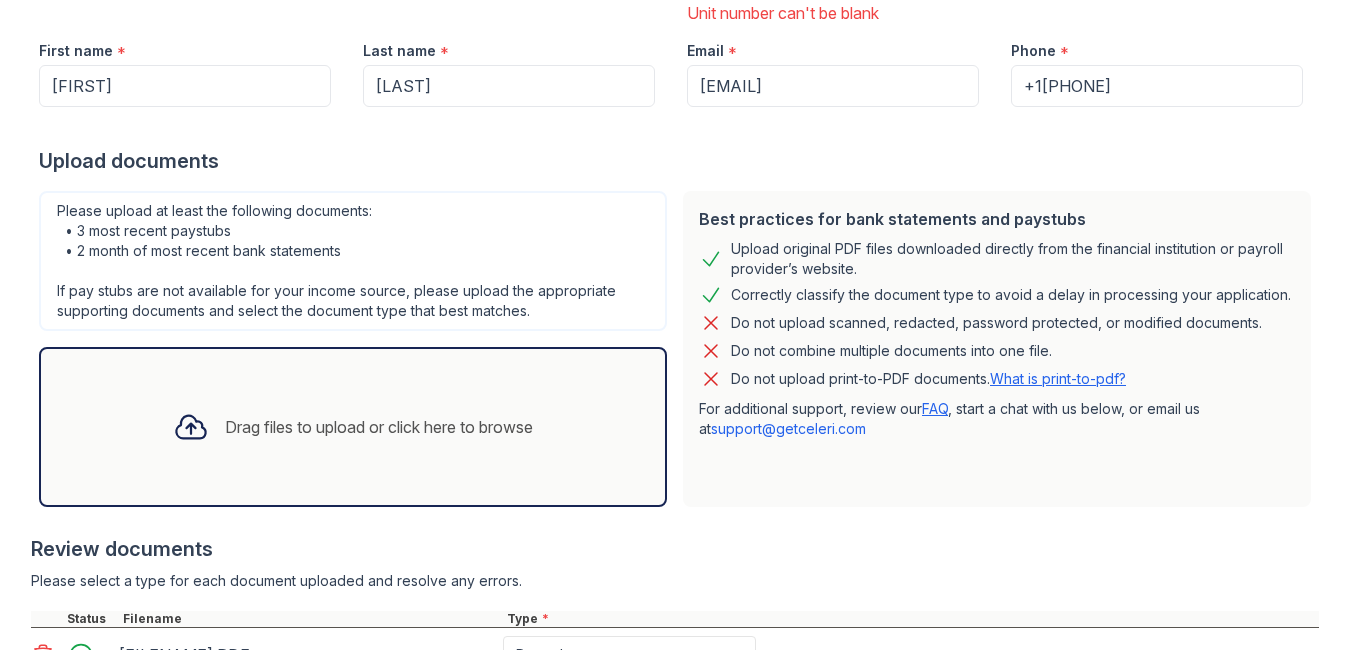 click on "Drag files to upload or click here to browse" at bounding box center [379, 427] 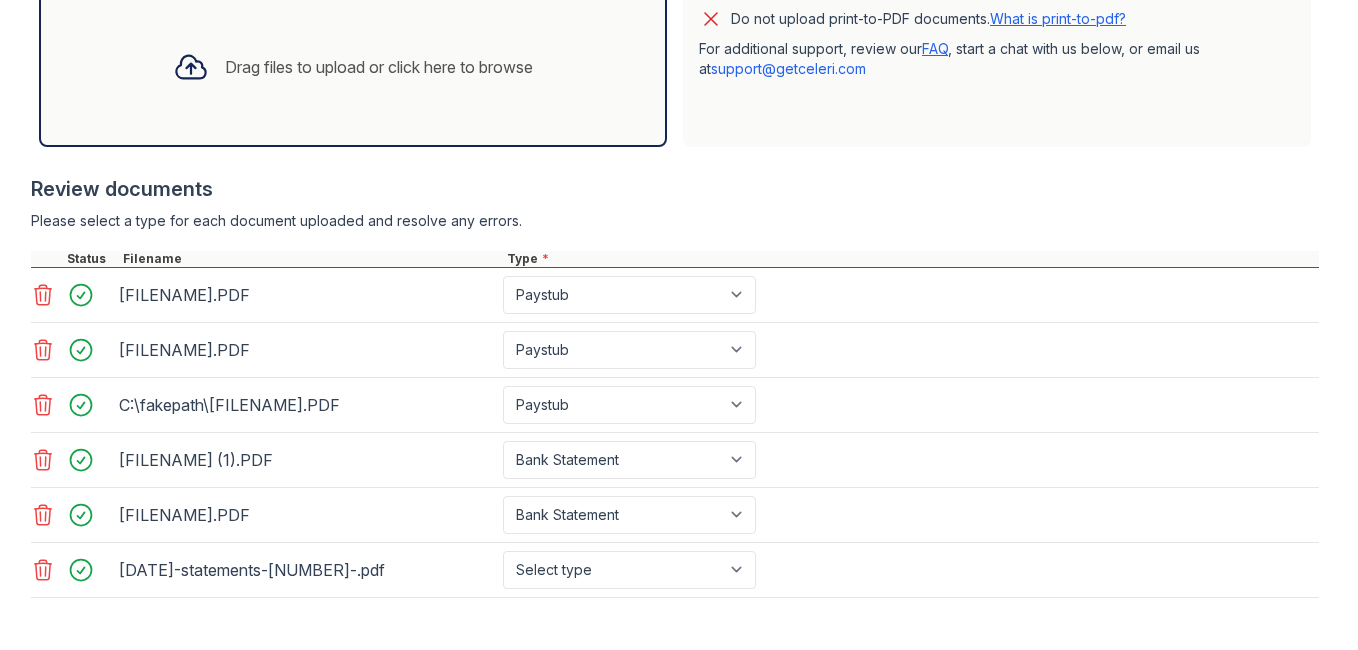 scroll, scrollTop: 745, scrollLeft: 0, axis: vertical 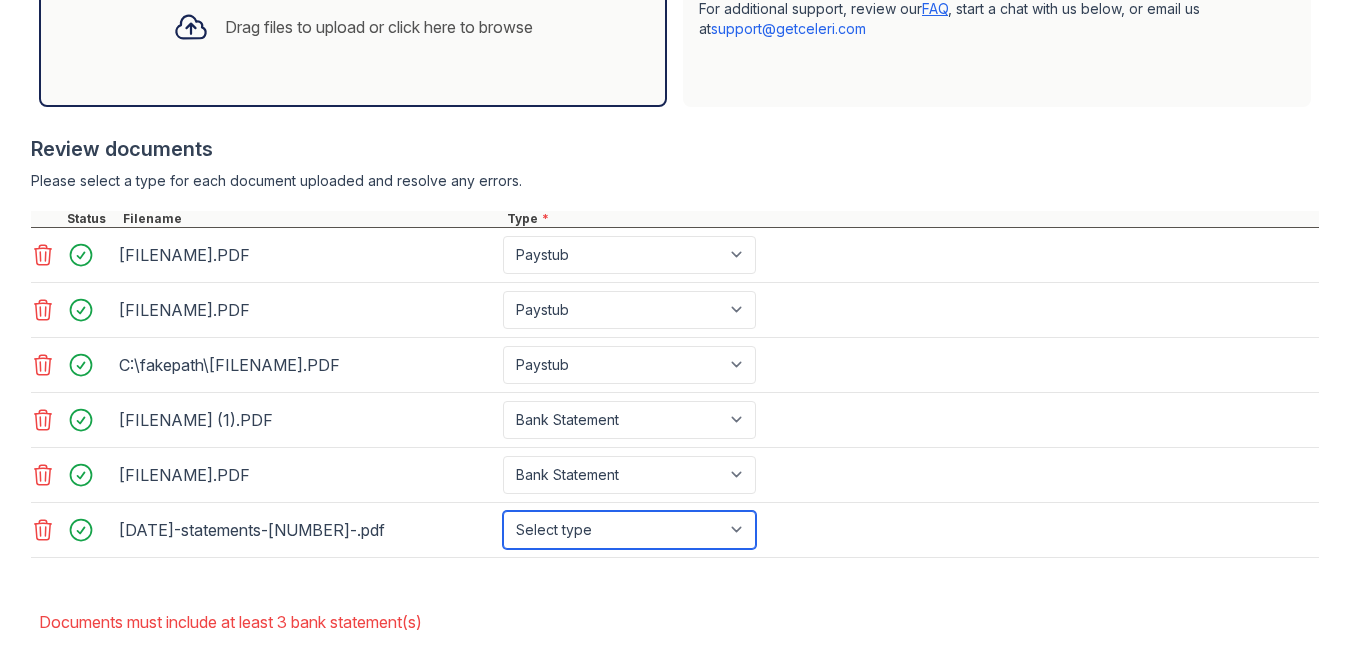 click on "Select type
Paystub
Bank Statement
Offer Letter
Tax Documents
Benefit Award Letter
Investment Account Statement
Other" at bounding box center [629, 530] 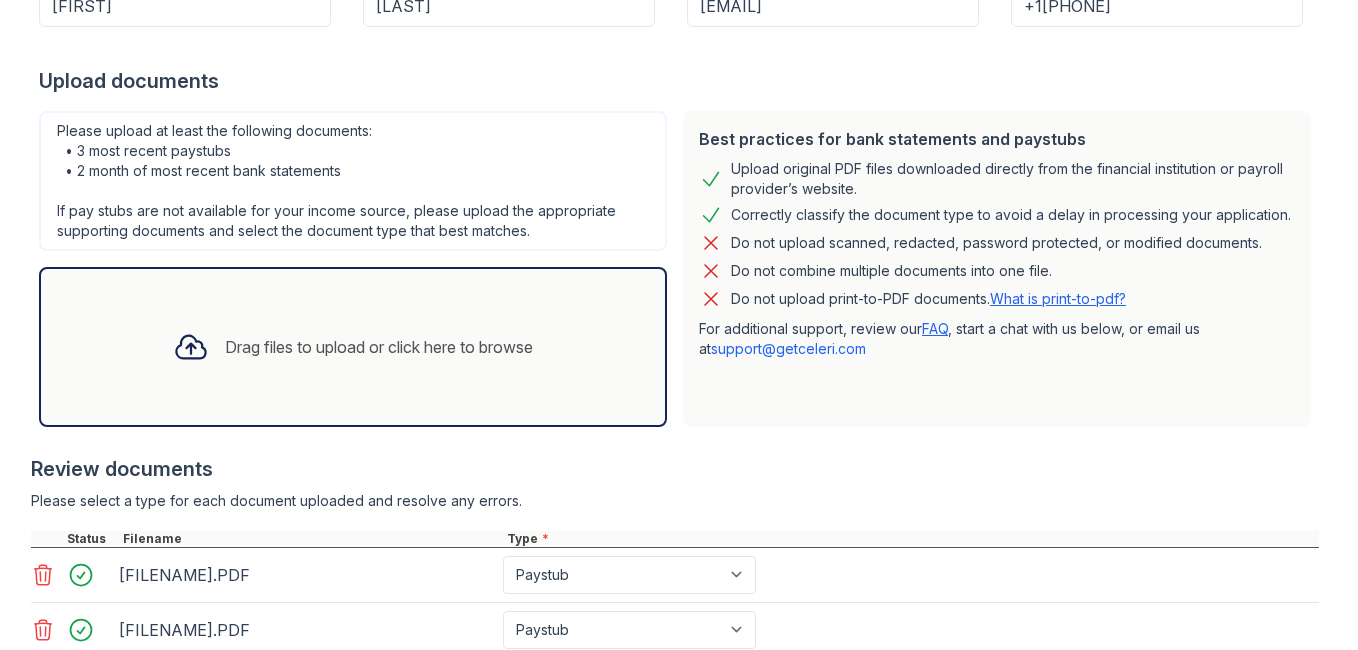 scroll, scrollTop: 398, scrollLeft: 0, axis: vertical 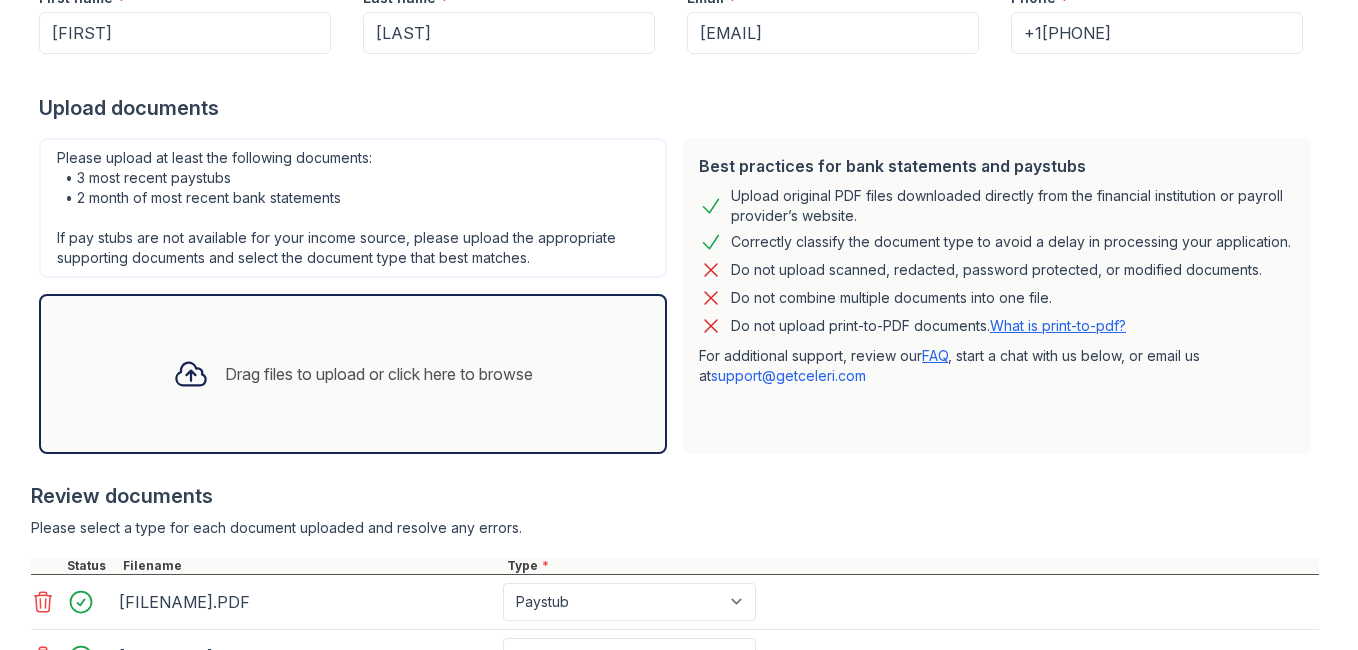 click on "Drag files to upload or click here to browse" at bounding box center (379, 374) 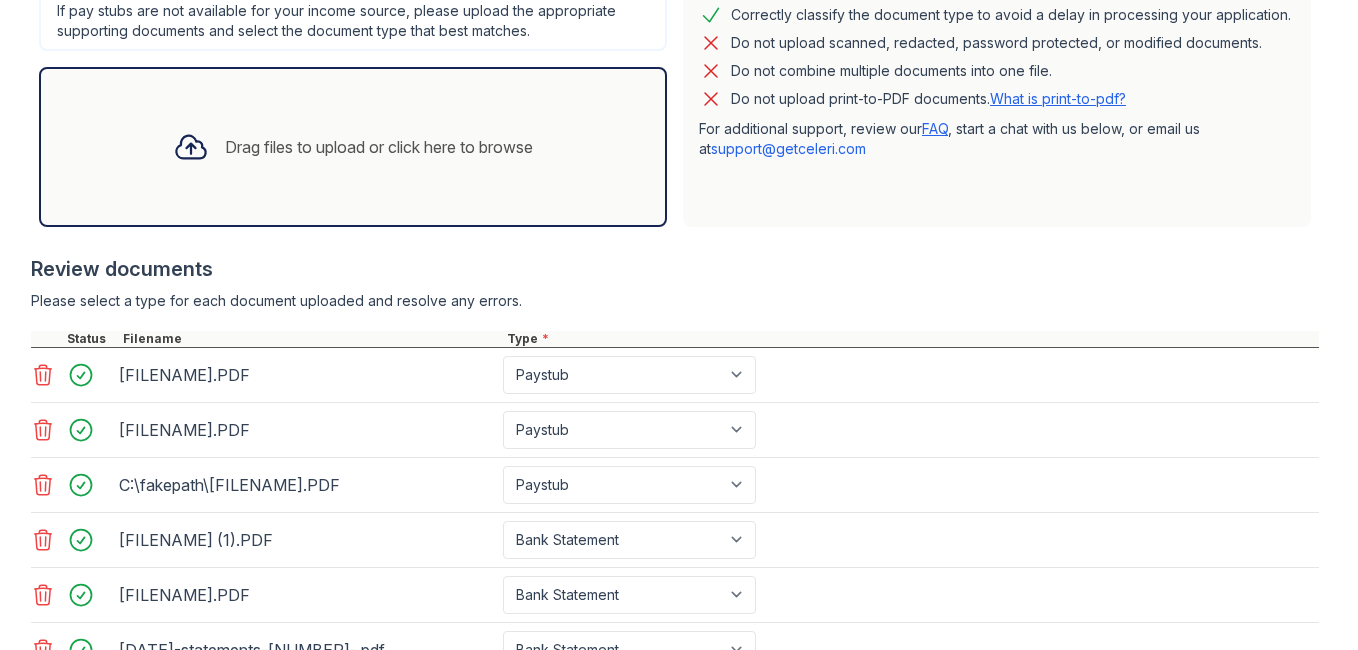 scroll, scrollTop: 705, scrollLeft: 0, axis: vertical 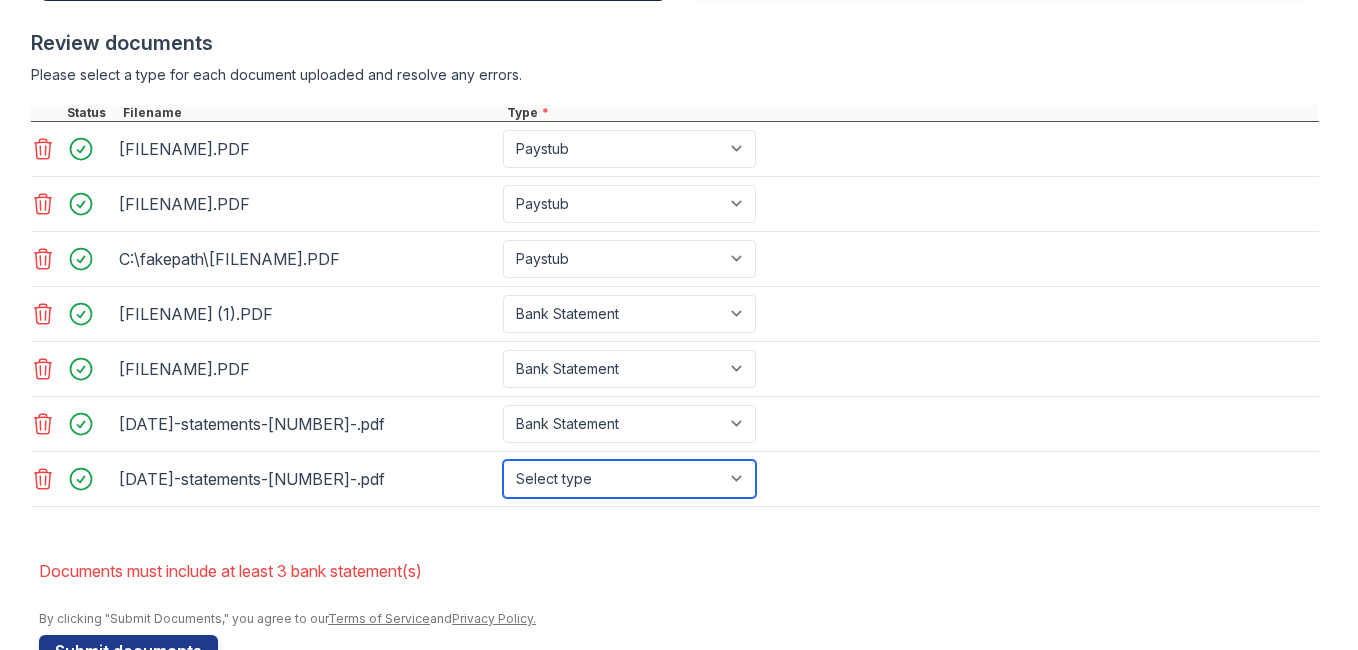 click on "Select type
Paystub
Bank Statement
Offer Letter
Tax Documents
Benefit Award Letter
Investment Account Statement
Other" at bounding box center (629, 479) 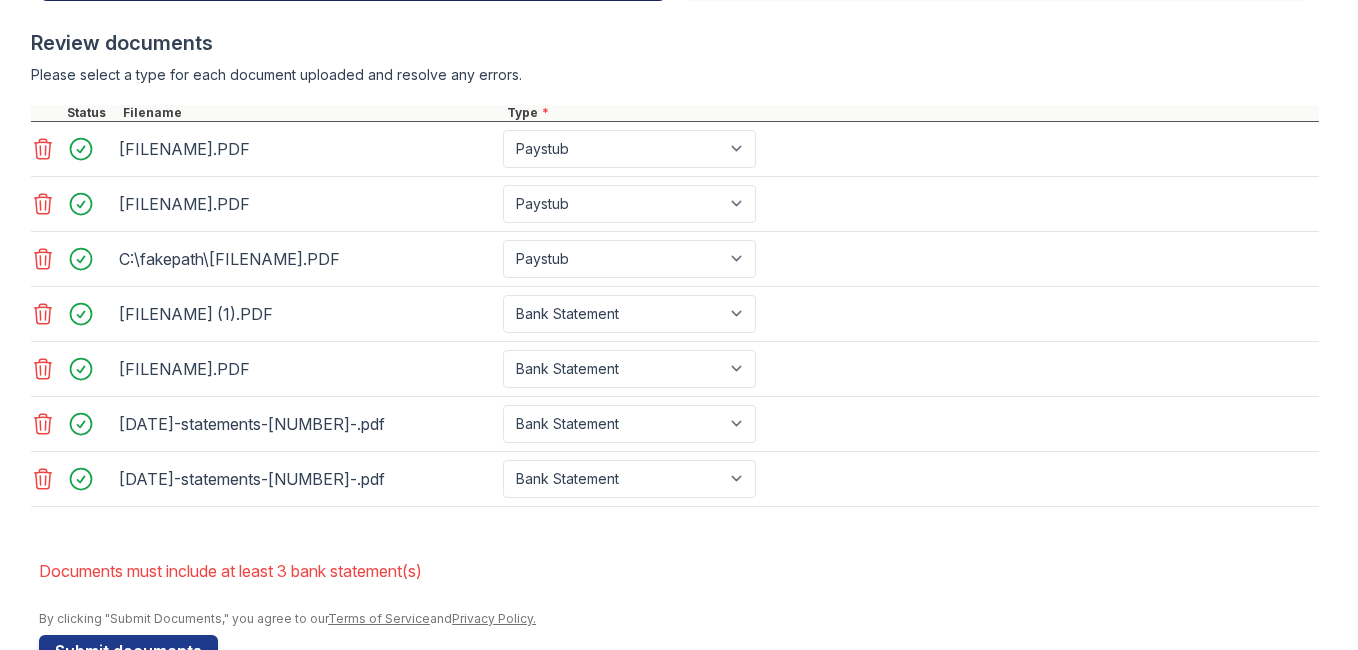 click 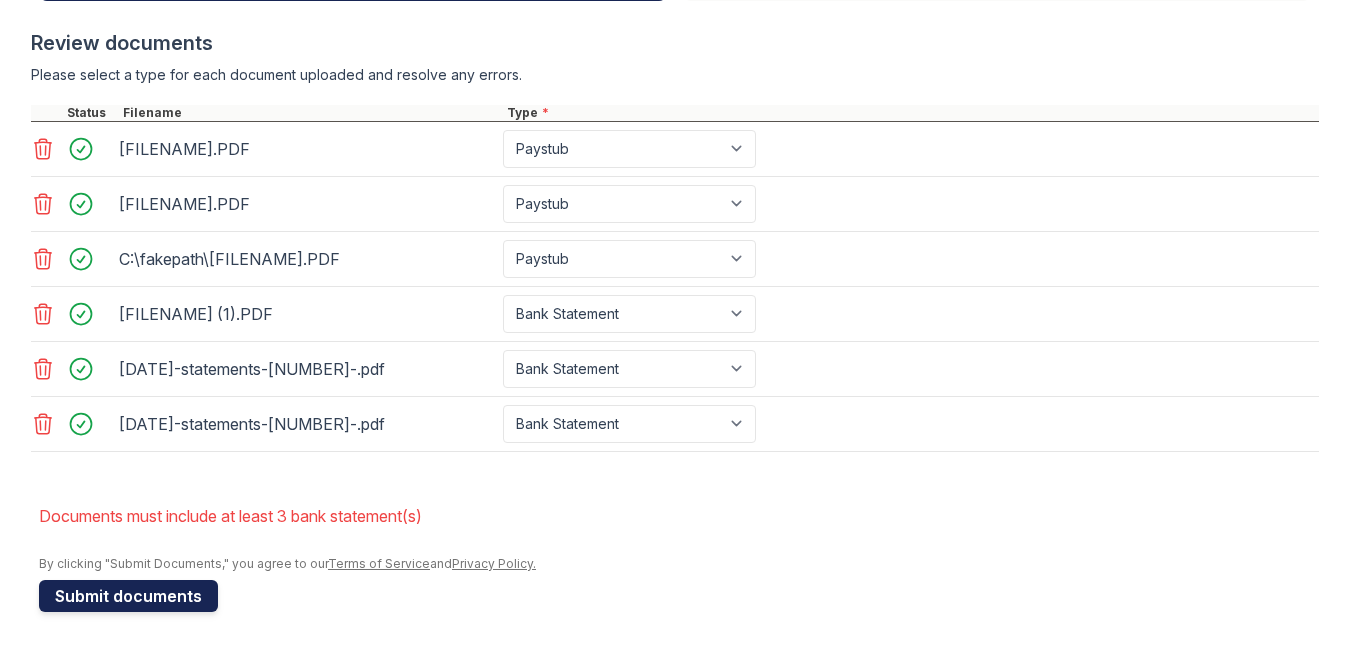 click on "Submit documents" at bounding box center [128, 596] 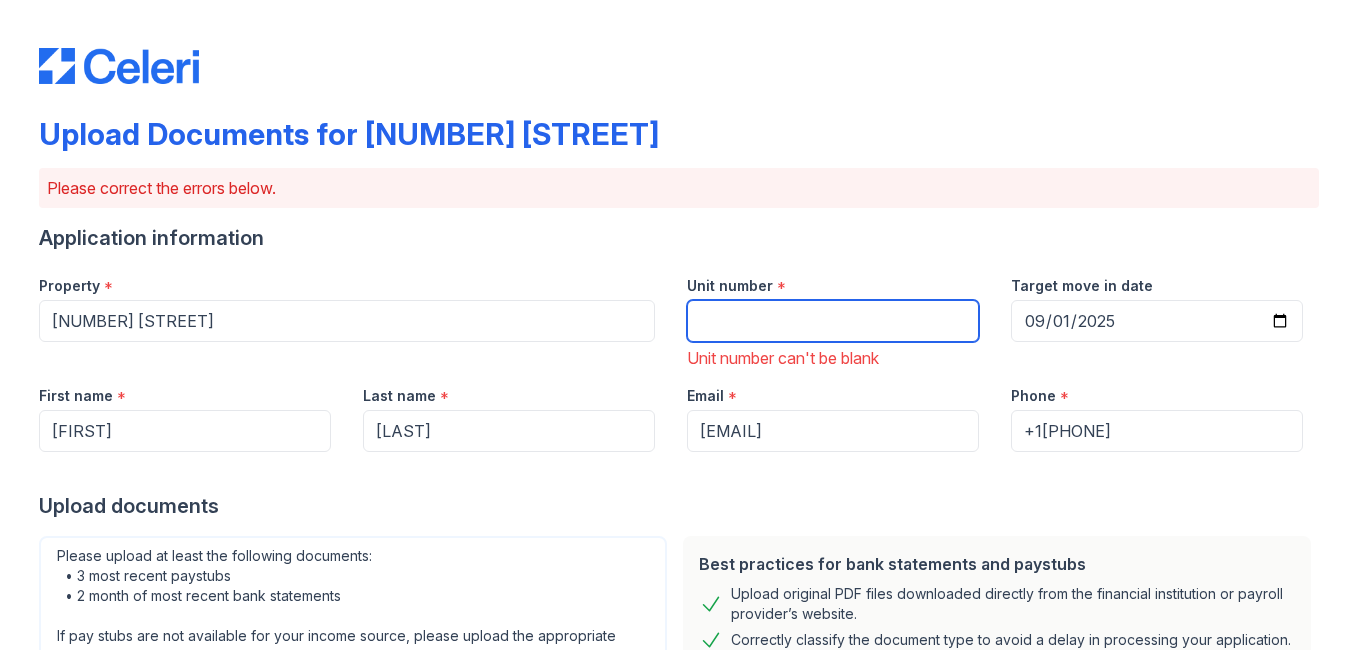 click on "Unit number" at bounding box center [833, 321] 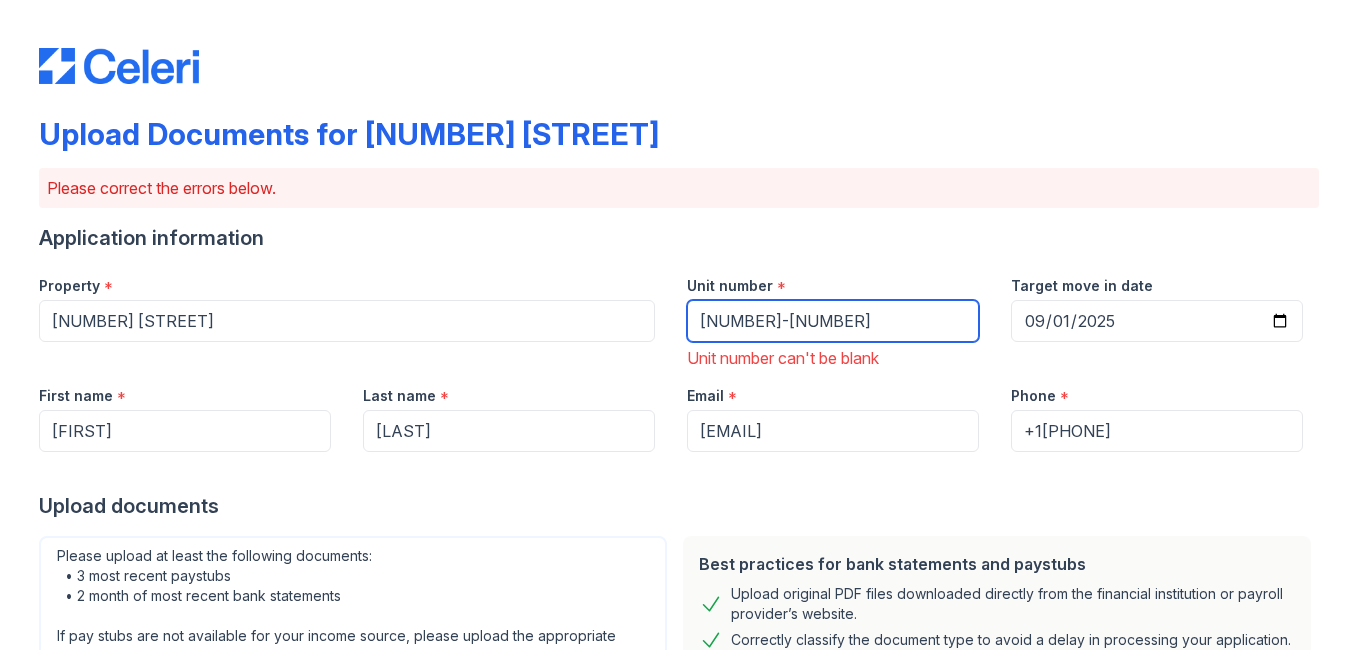 click on "[NUMBER]-[NUMBER]" at bounding box center [833, 321] 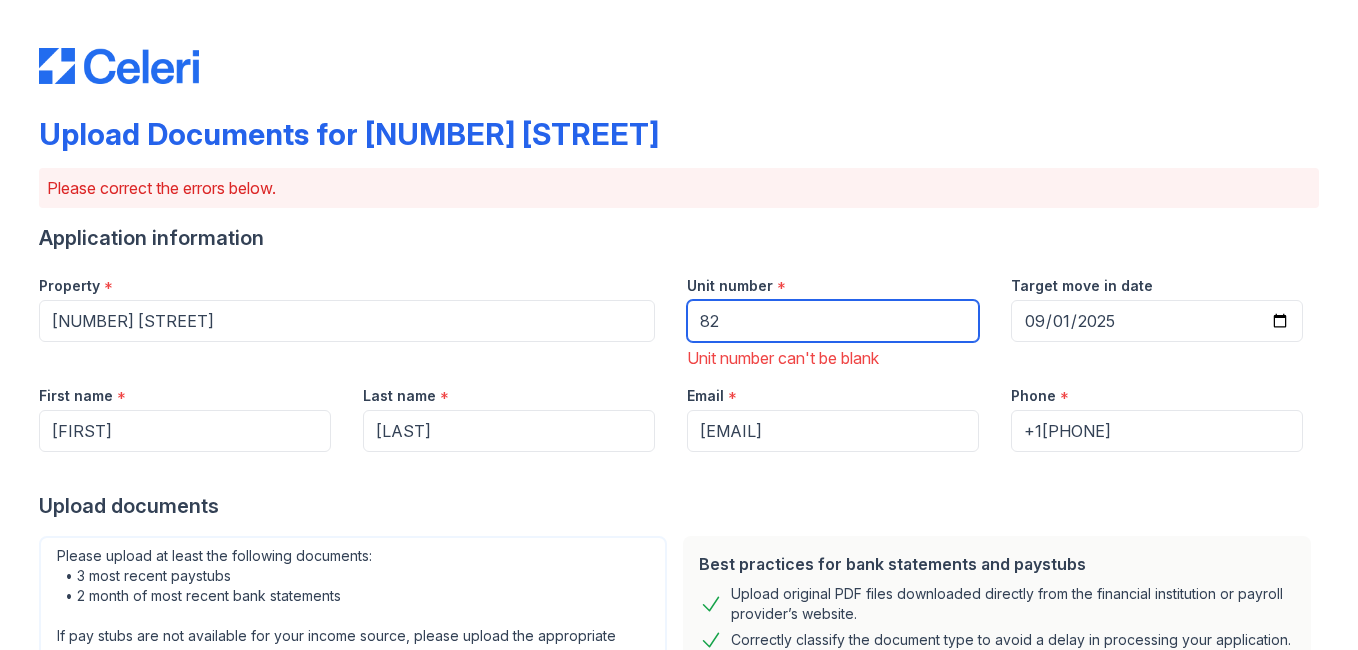 type on "8" 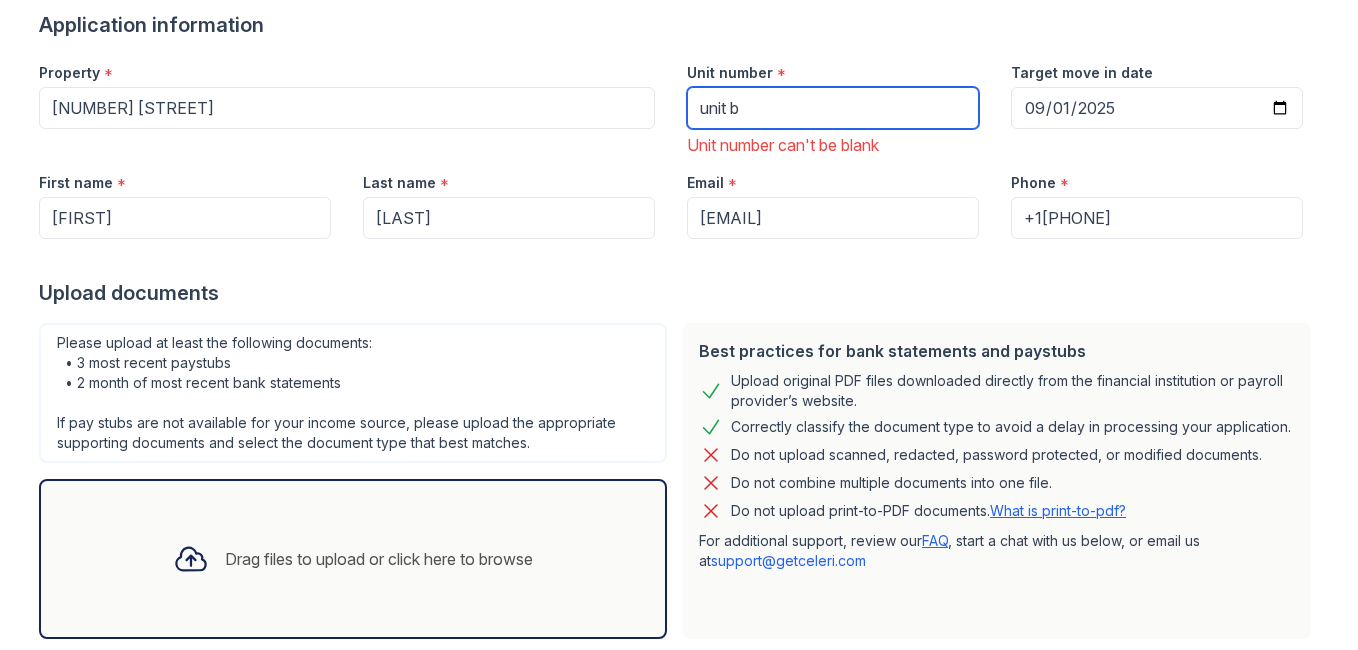 scroll, scrollTop: 347, scrollLeft: 0, axis: vertical 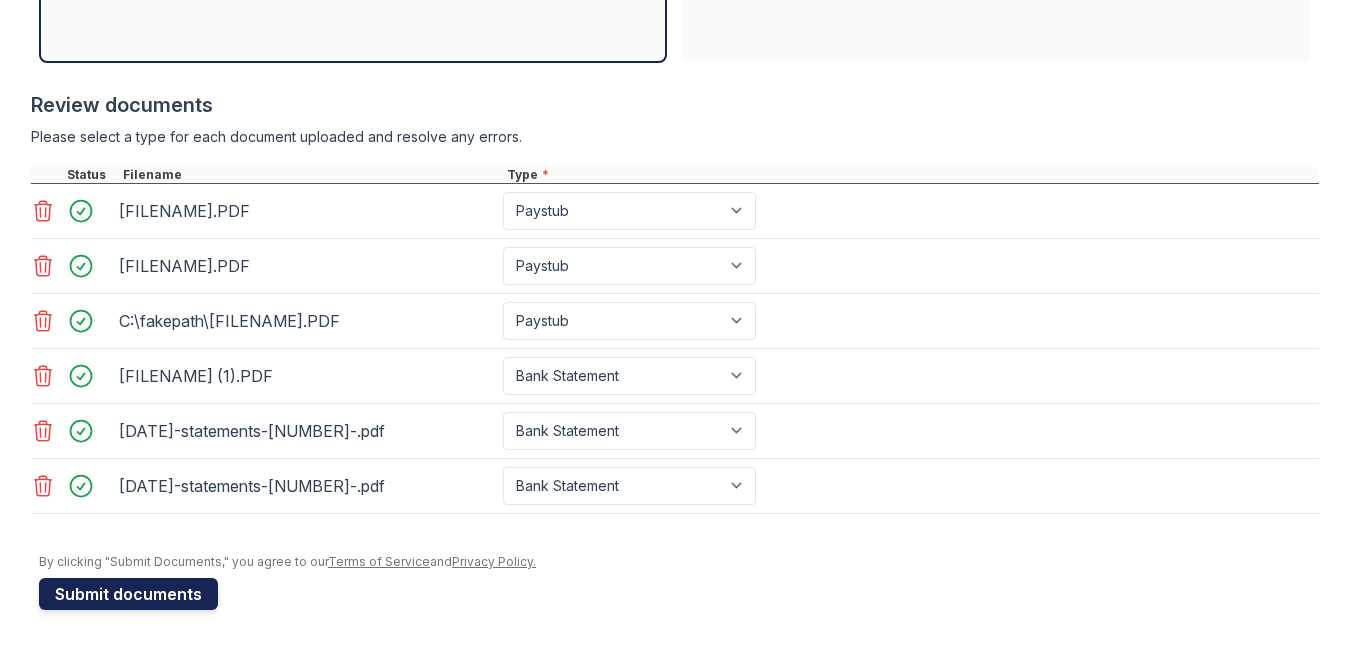 type on "unit b" 